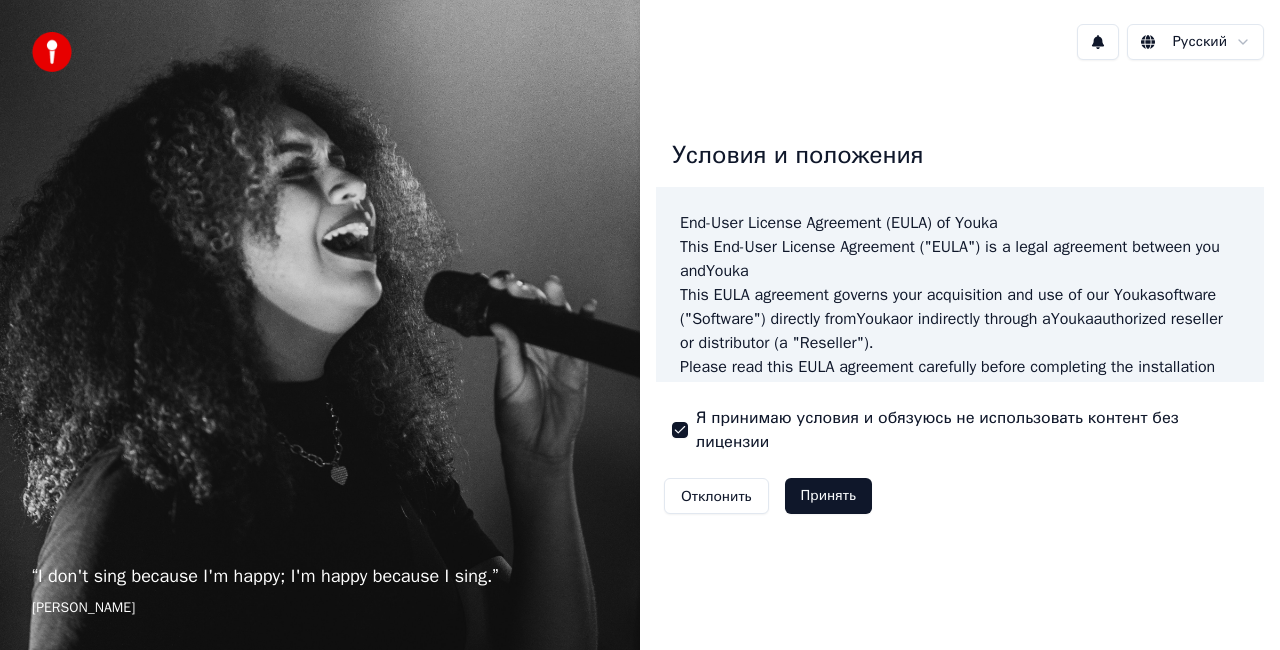 scroll, scrollTop: 0, scrollLeft: 0, axis: both 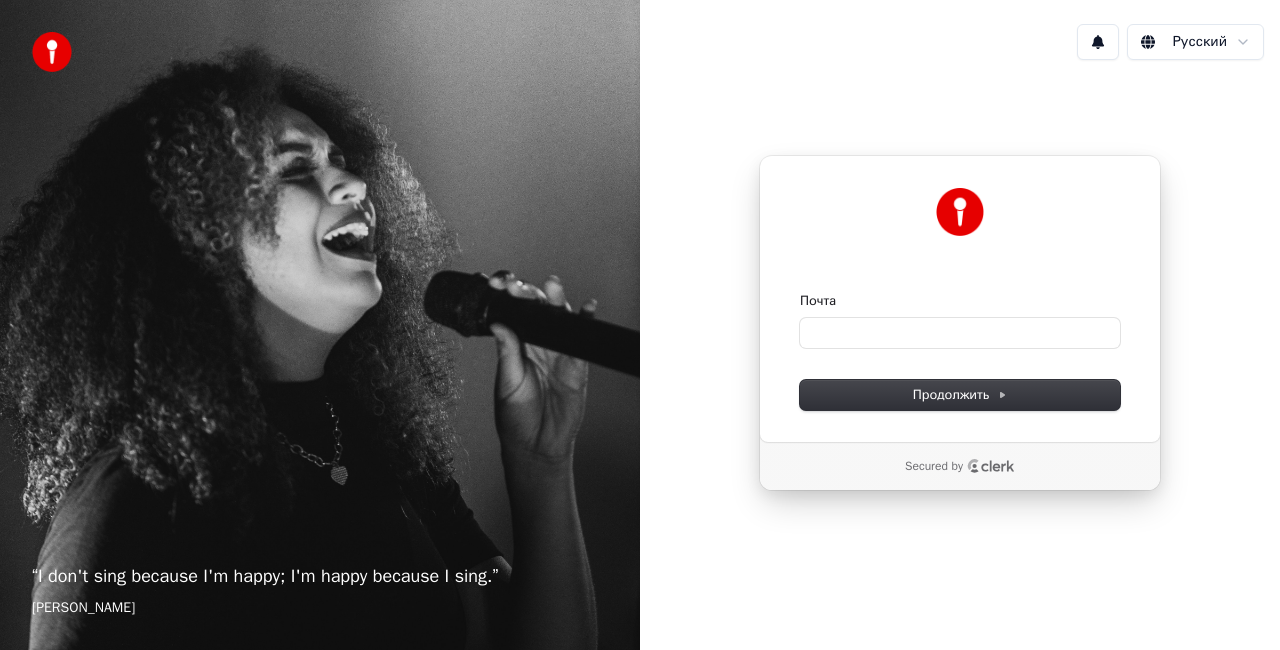 click on "Почта" at bounding box center (960, 320) 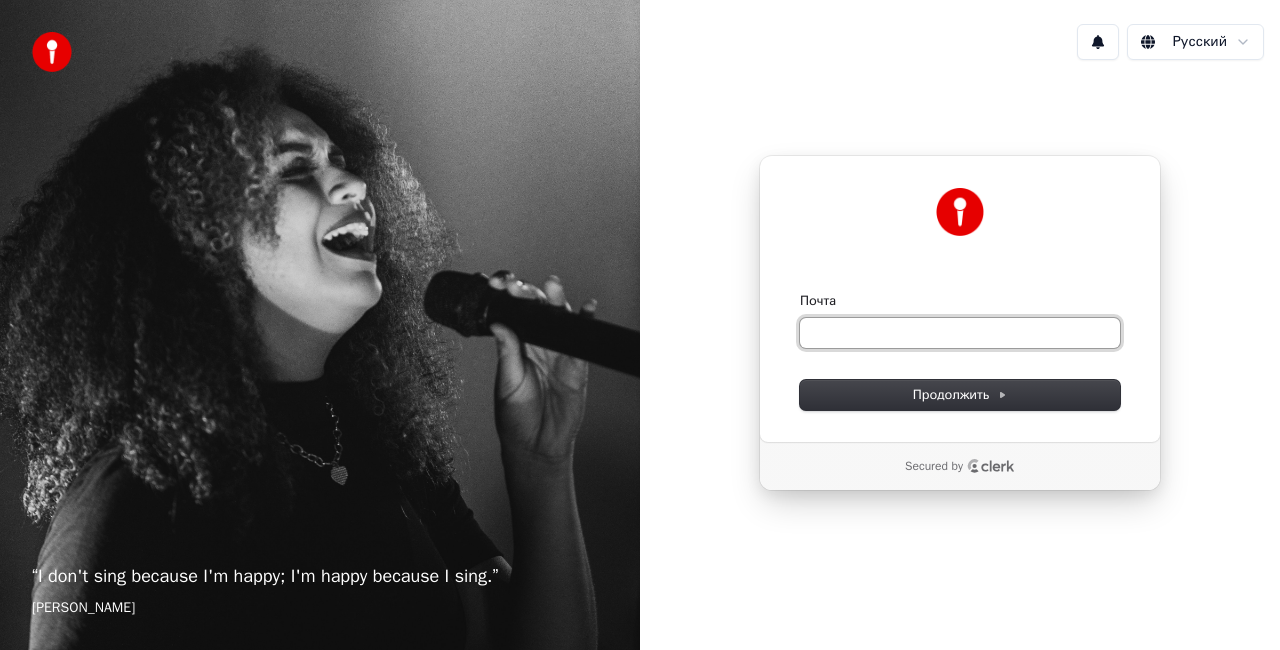 click on "Почта" at bounding box center [960, 333] 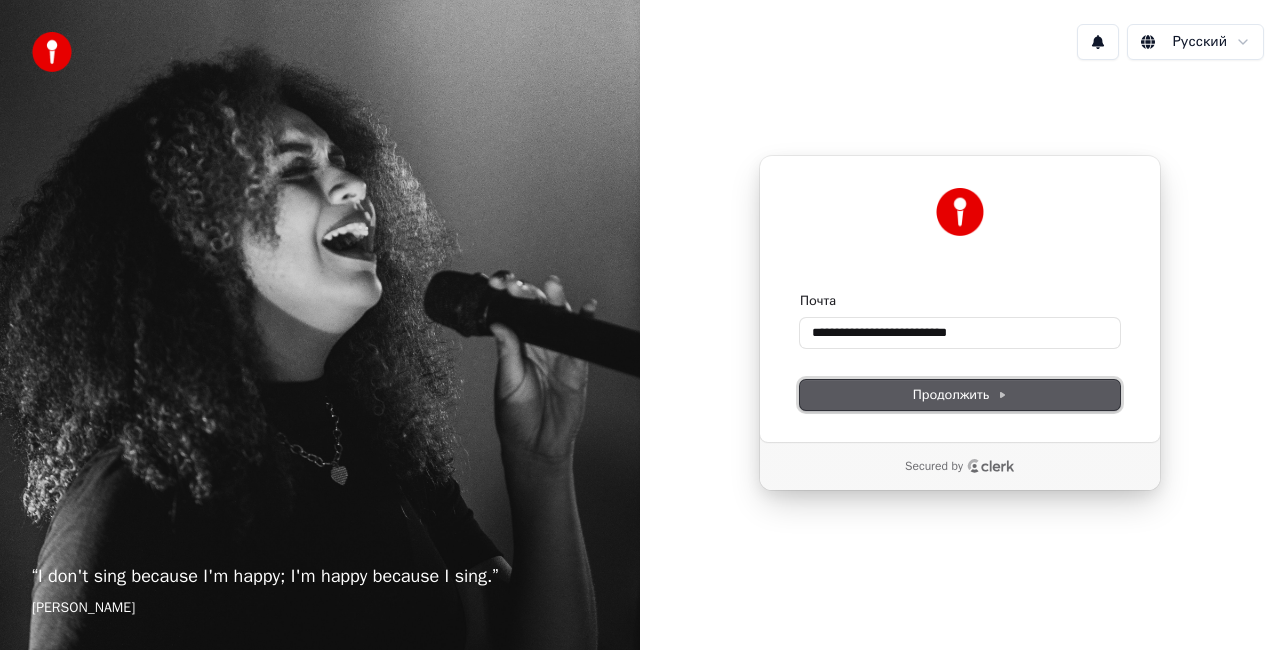 click on "Продолжить" at bounding box center [960, 395] 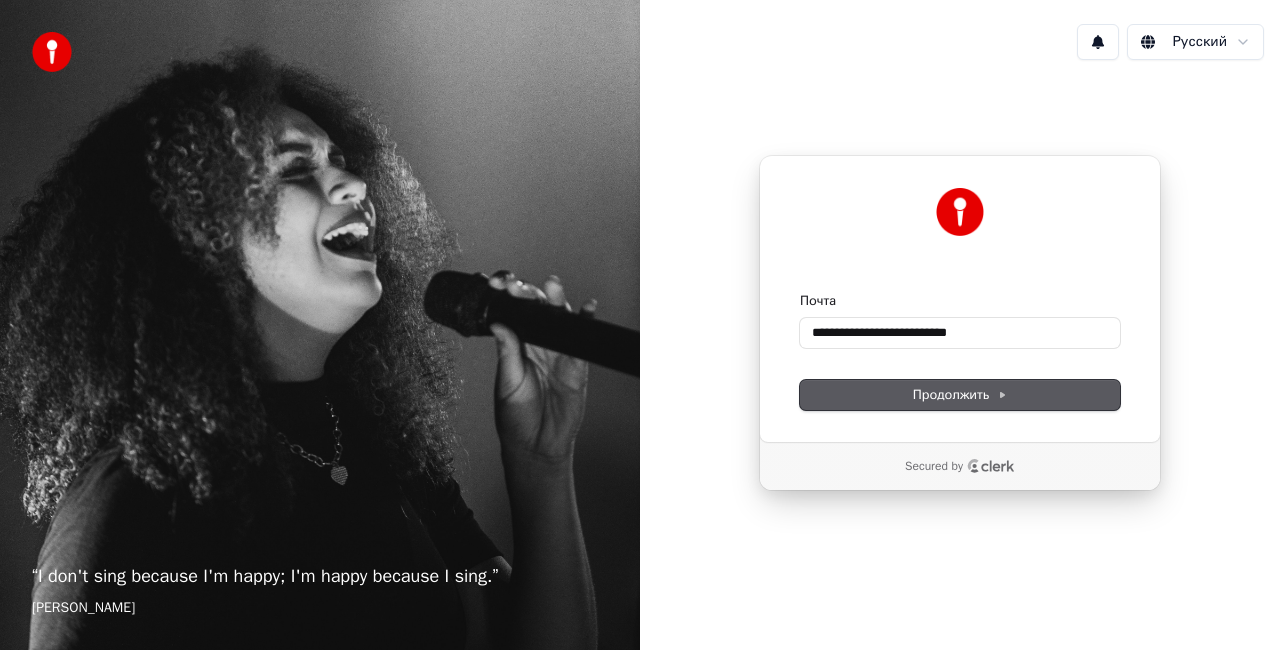 type on "**********" 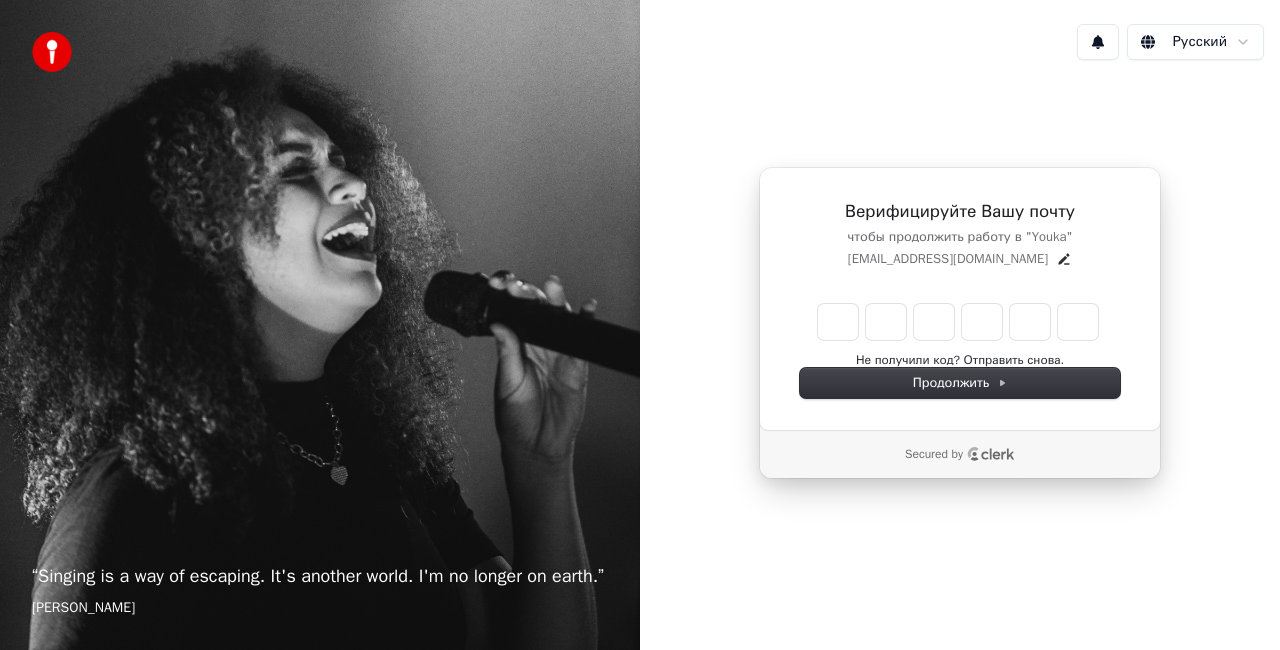 type on "*" 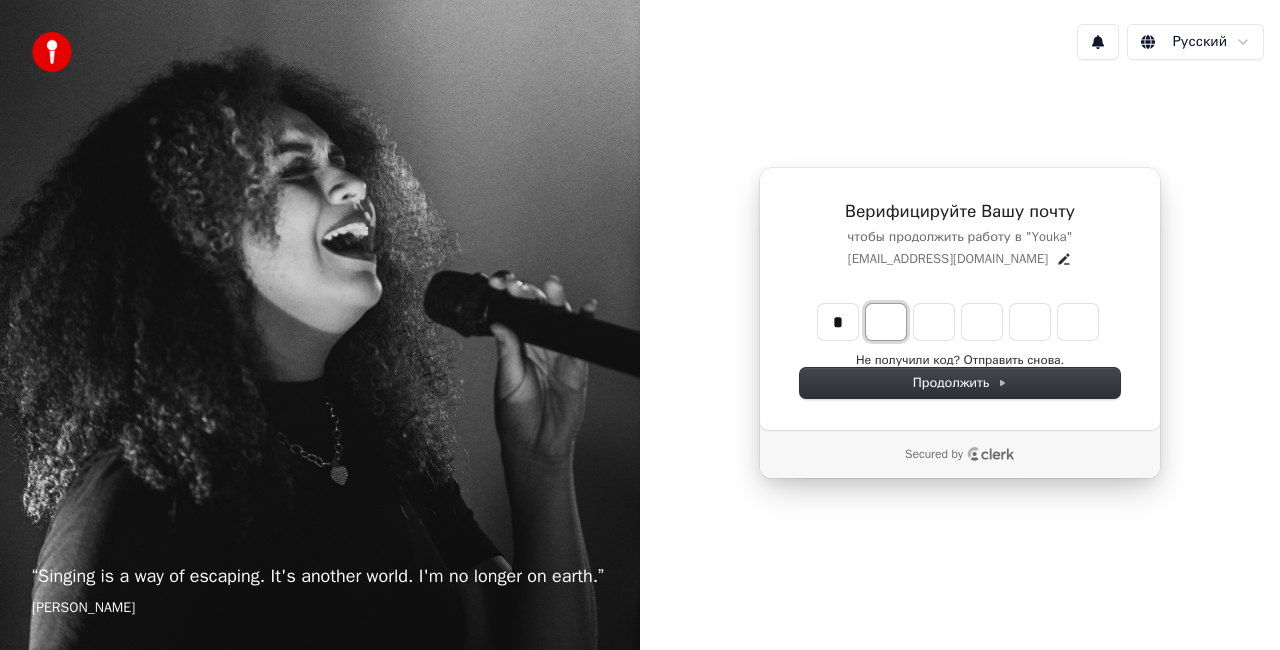 type on "*" 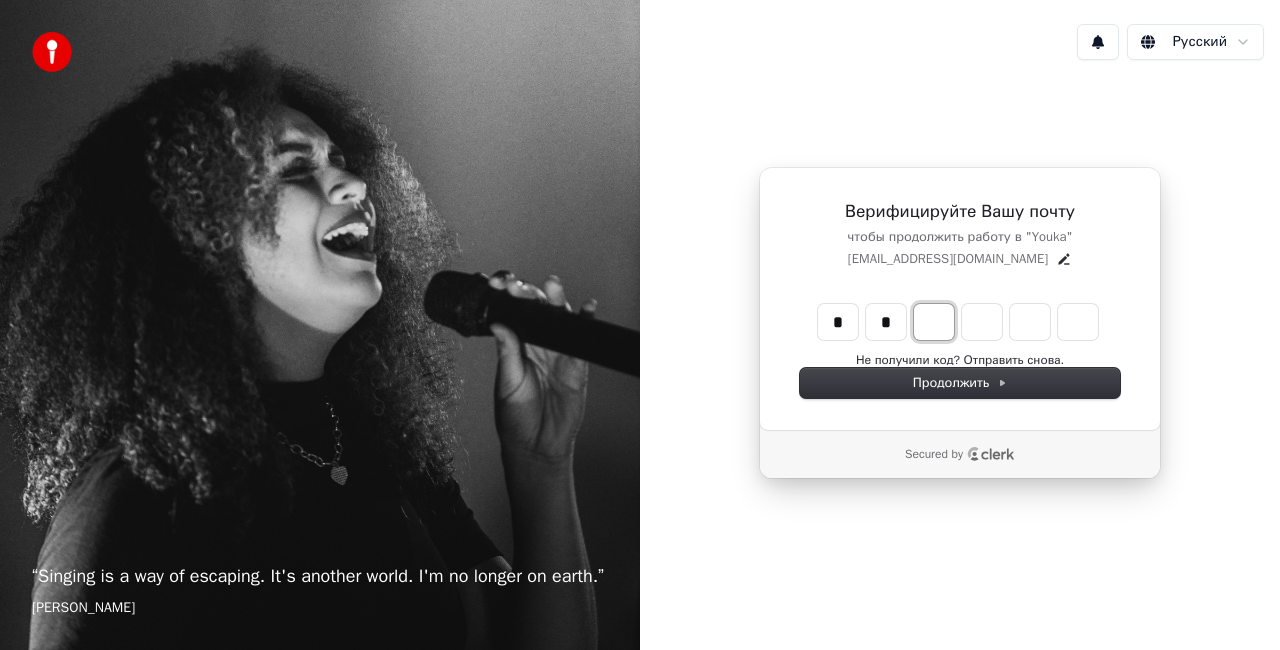 type on "**" 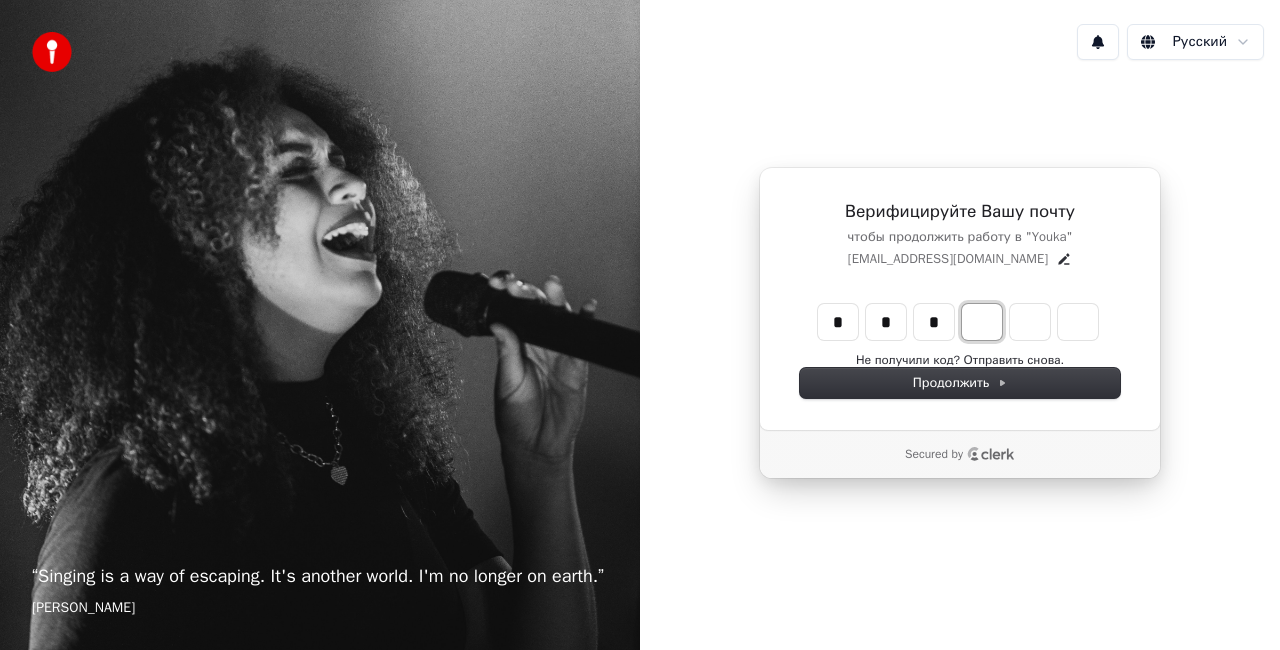 type on "***" 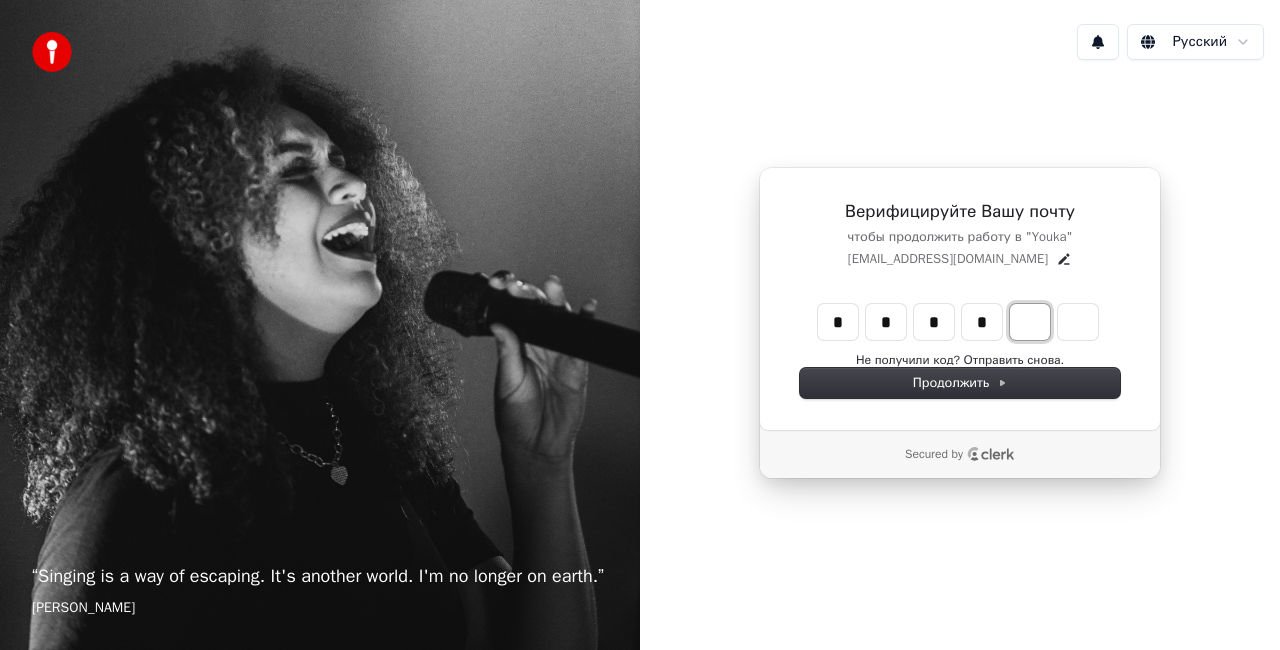 type on "****" 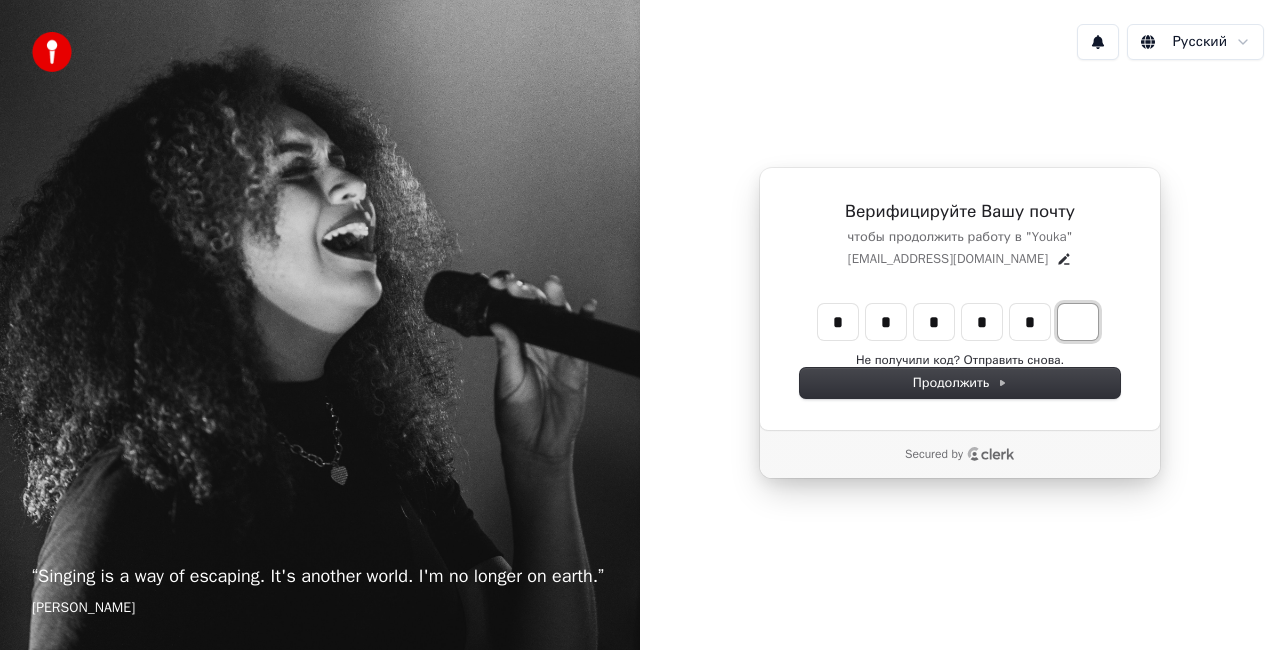 type on "******" 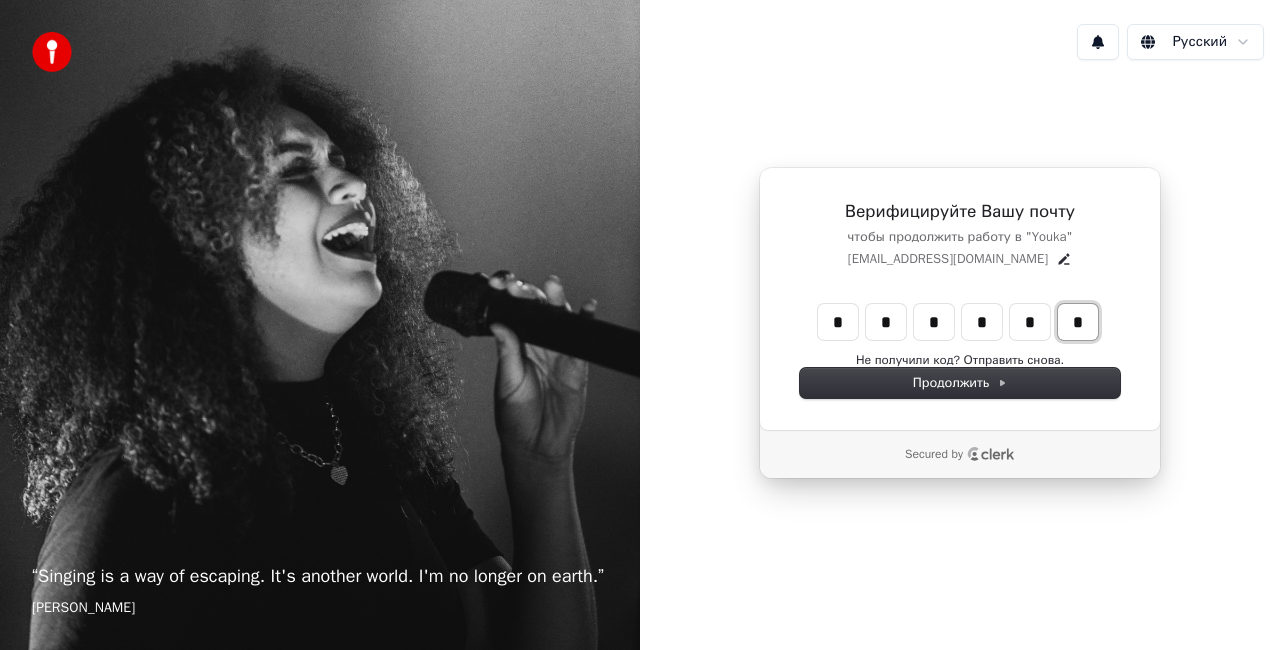 type on "*" 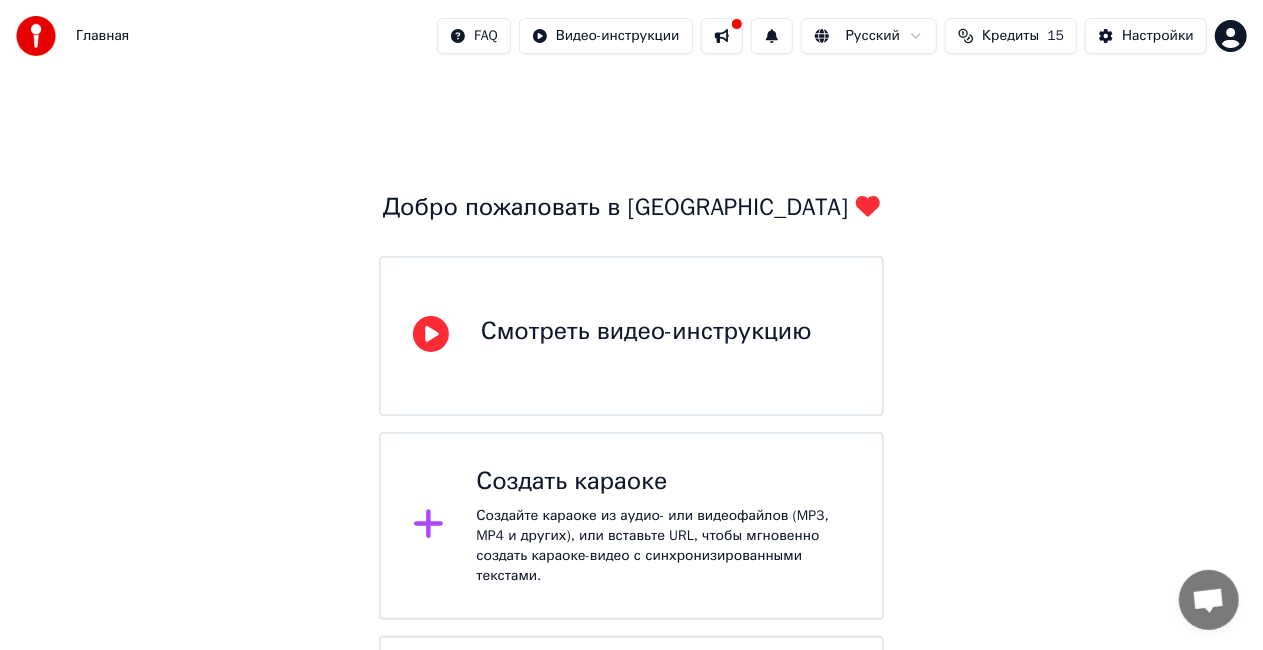 click on "Создайте караоке из аудио- или видеофайлов (MP3, MP4 и других), или вставьте URL, чтобы мгновенно создать караоке-видео с синхронизированными текстами." at bounding box center [663, 546] 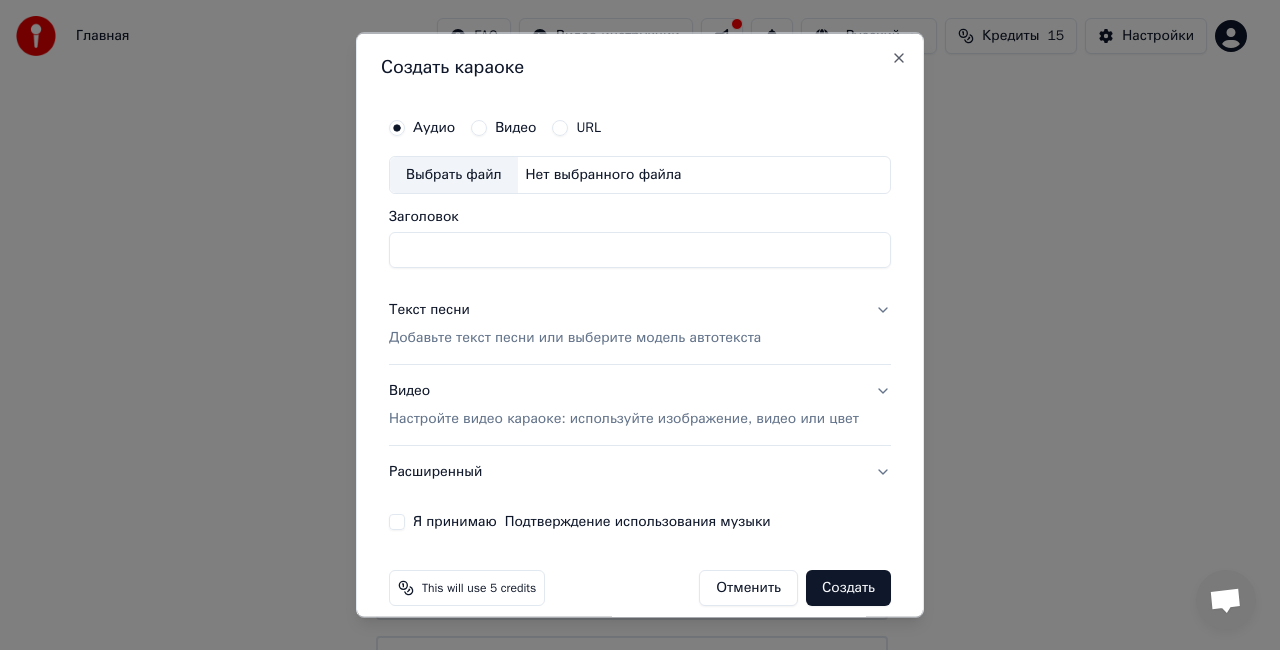 click on "URL" at bounding box center [560, 128] 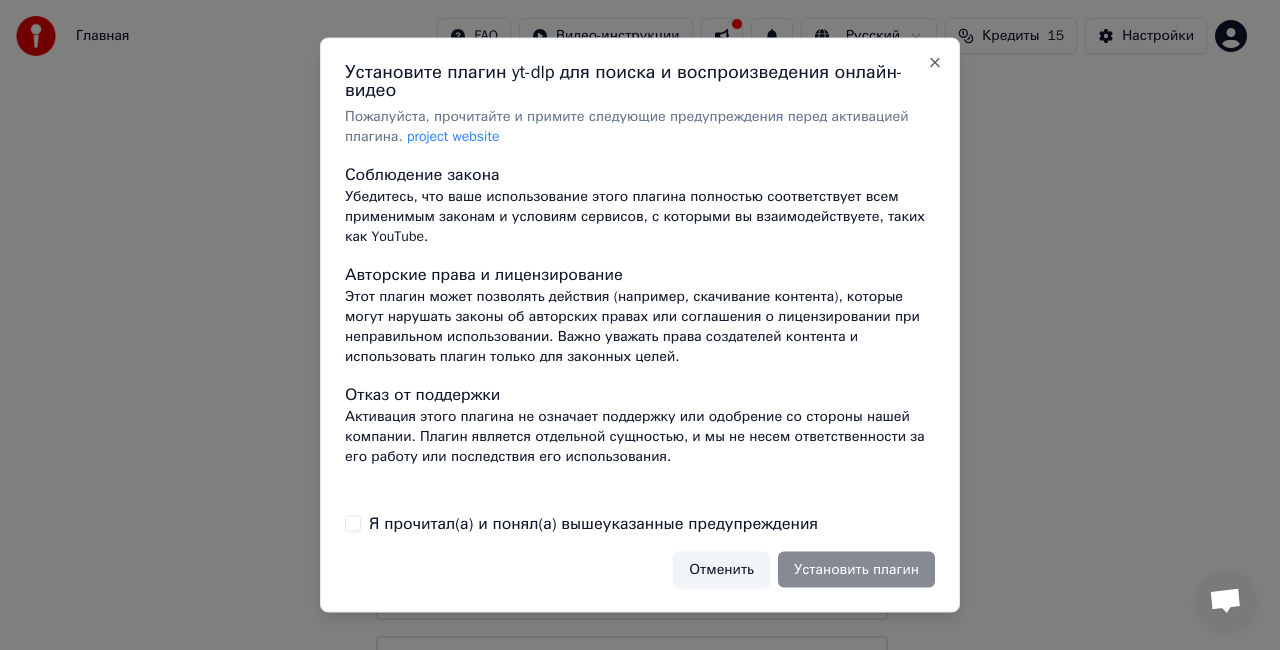 click on "Я прочитал(а) и понял(а) вышеуказанные предупреждения" at bounding box center (640, 523) 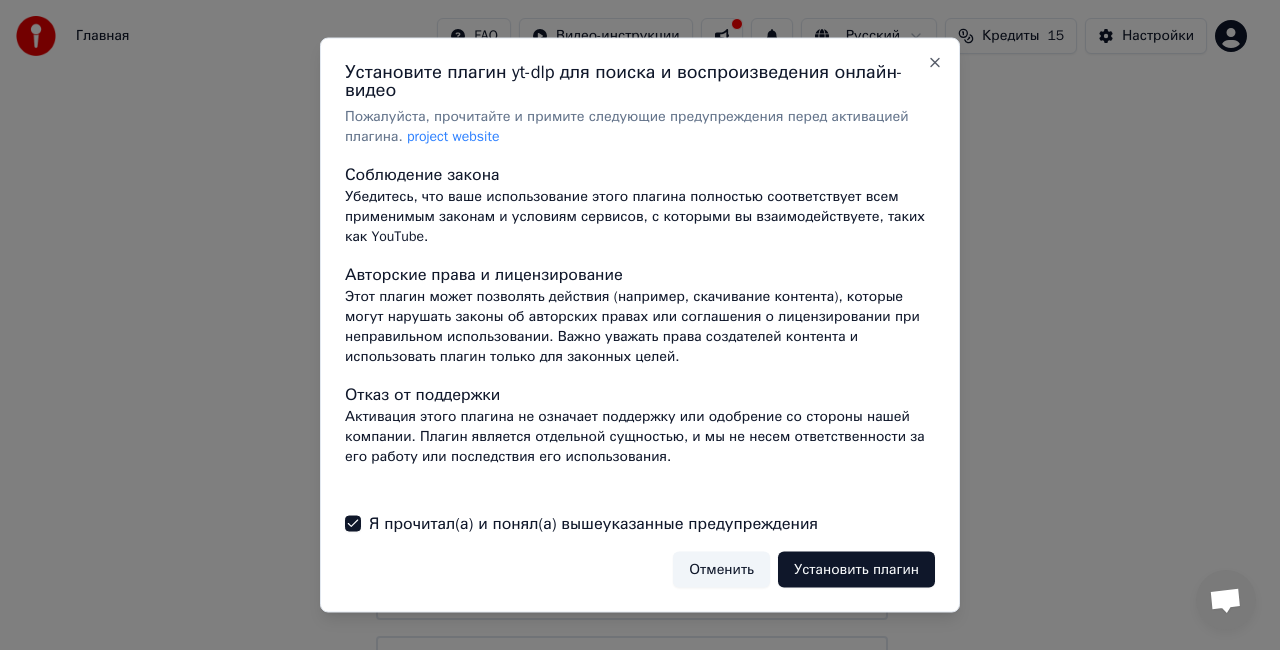 click on "Установить плагин" at bounding box center [856, 569] 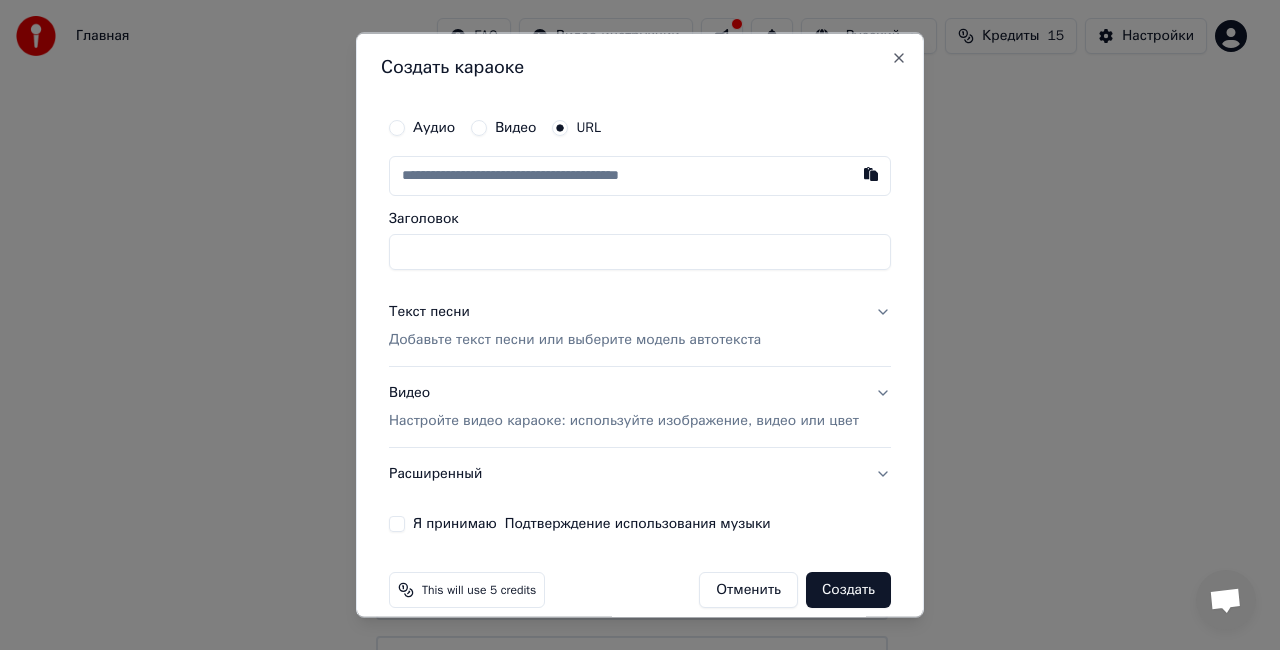 type on "*" 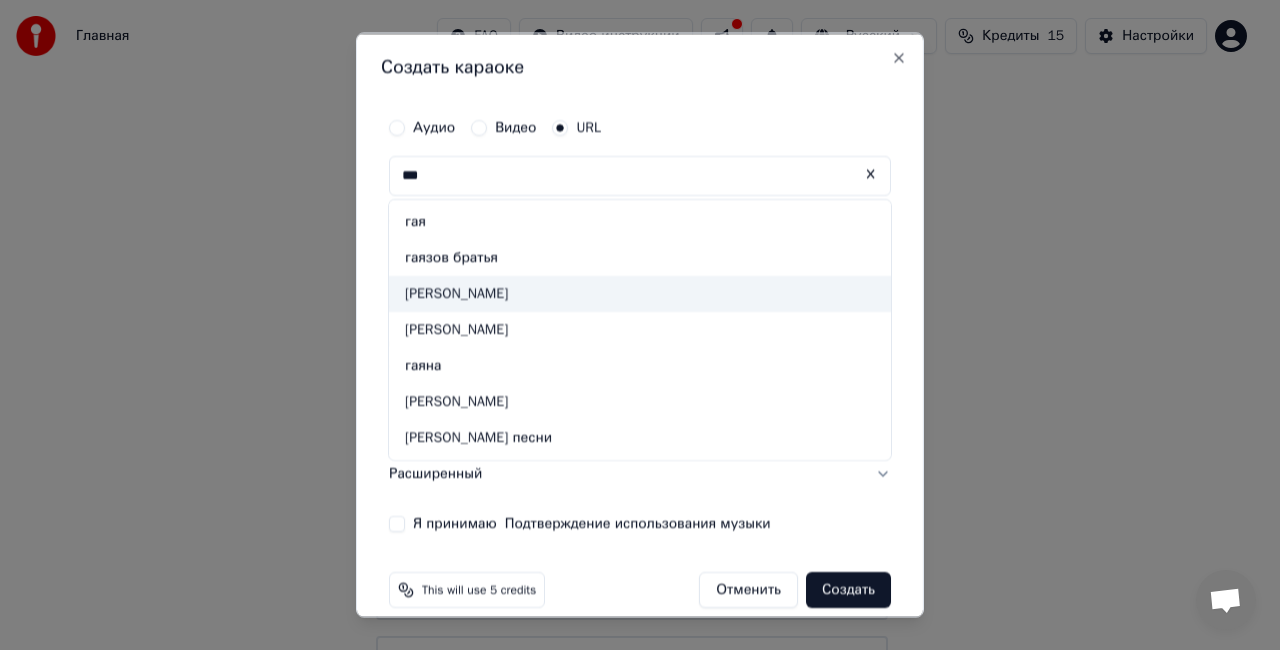 click on "[PERSON_NAME]" at bounding box center [640, 293] 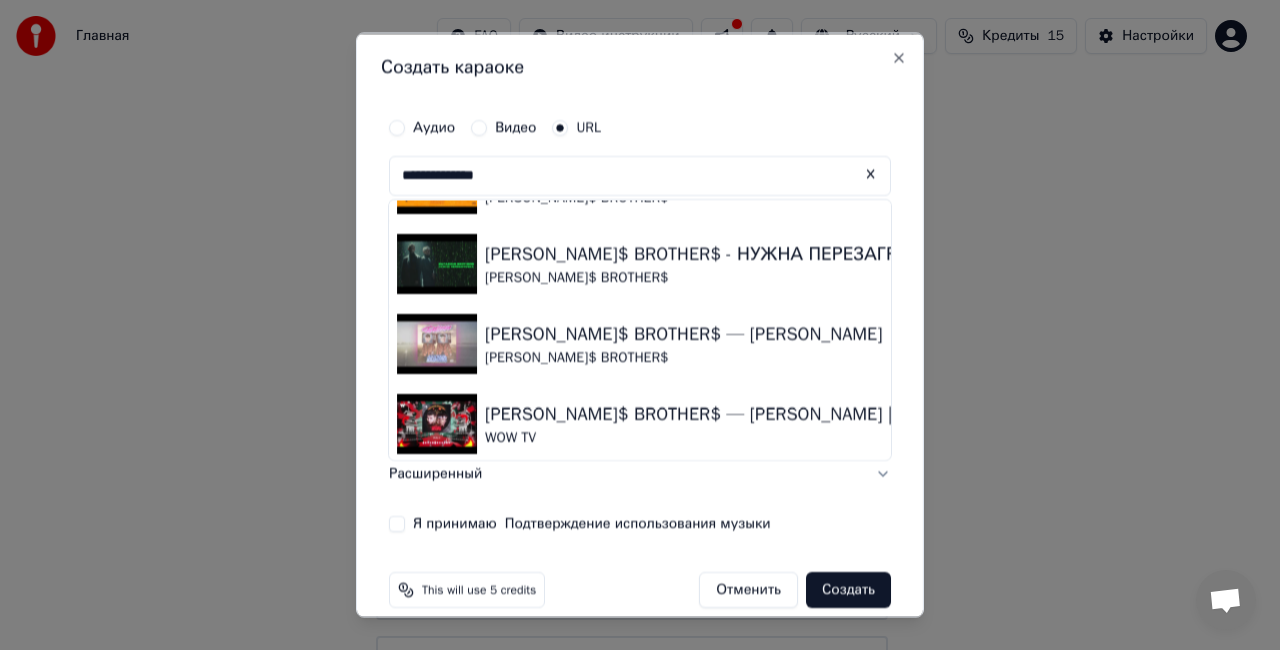 scroll, scrollTop: 100, scrollLeft: 0, axis: vertical 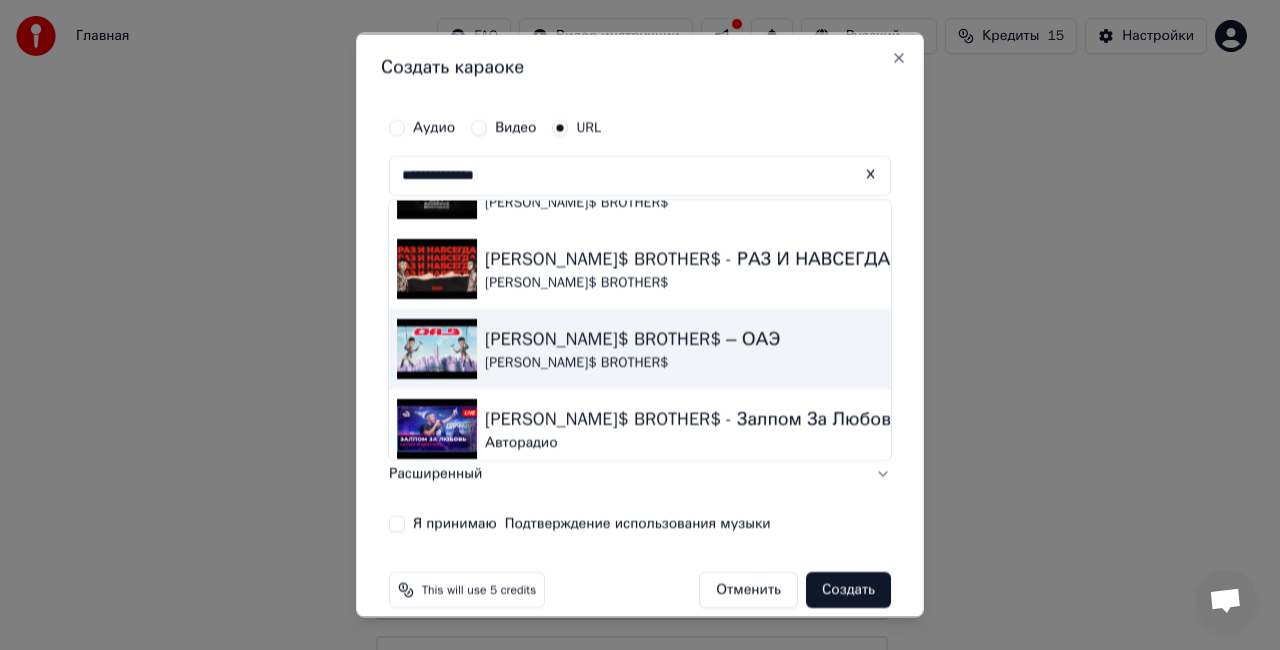 click on "[PERSON_NAME]$ BROTHER$ – ОАЭ" at bounding box center (632, 339) 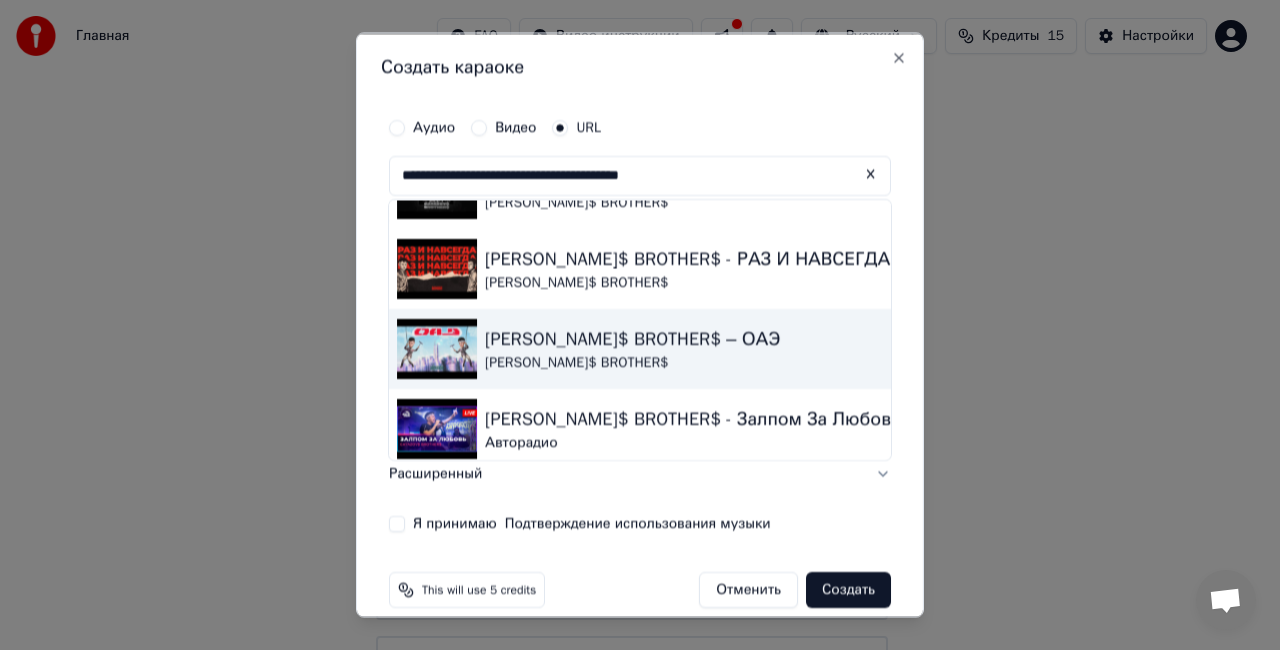 type on "**********" 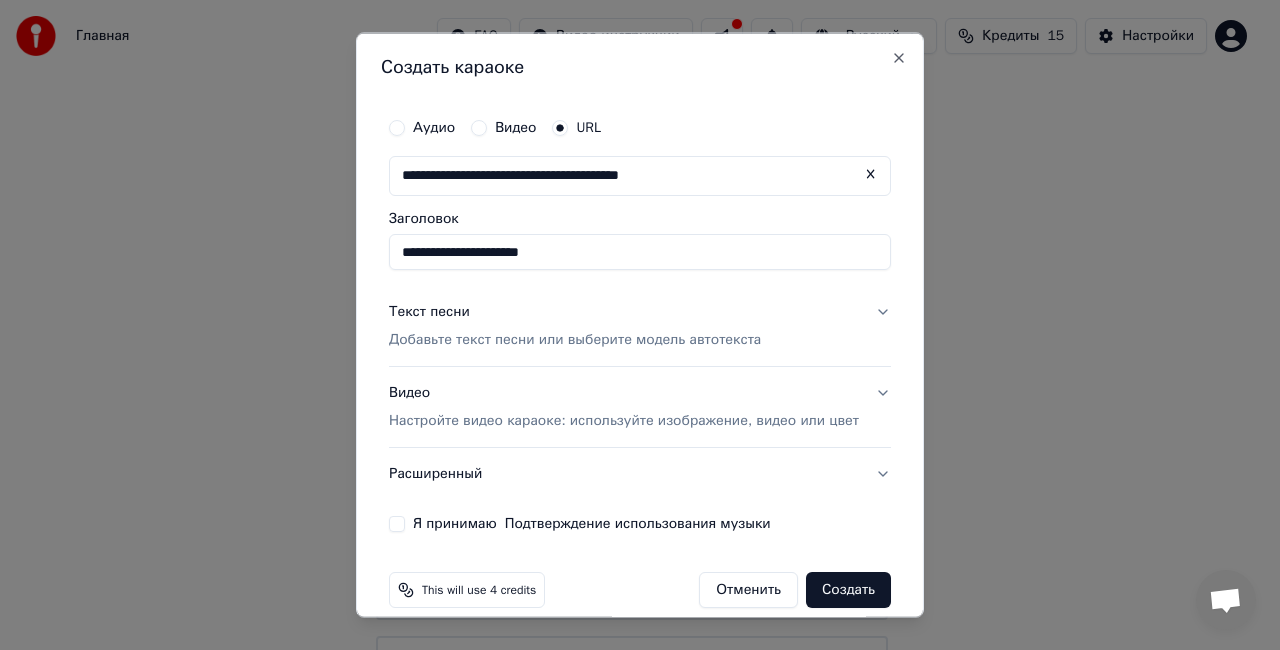 click on "Настройте видео караоке: используйте изображение, видео или цвет" at bounding box center [624, 420] 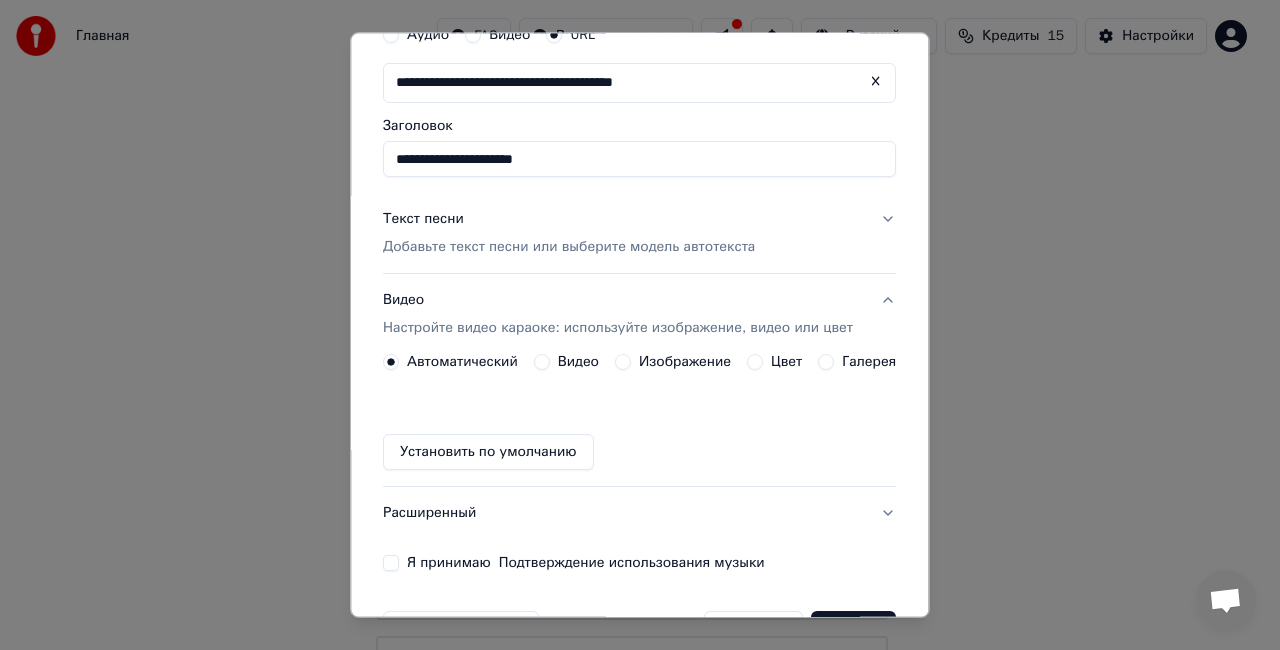 scroll, scrollTop: 153, scrollLeft: 0, axis: vertical 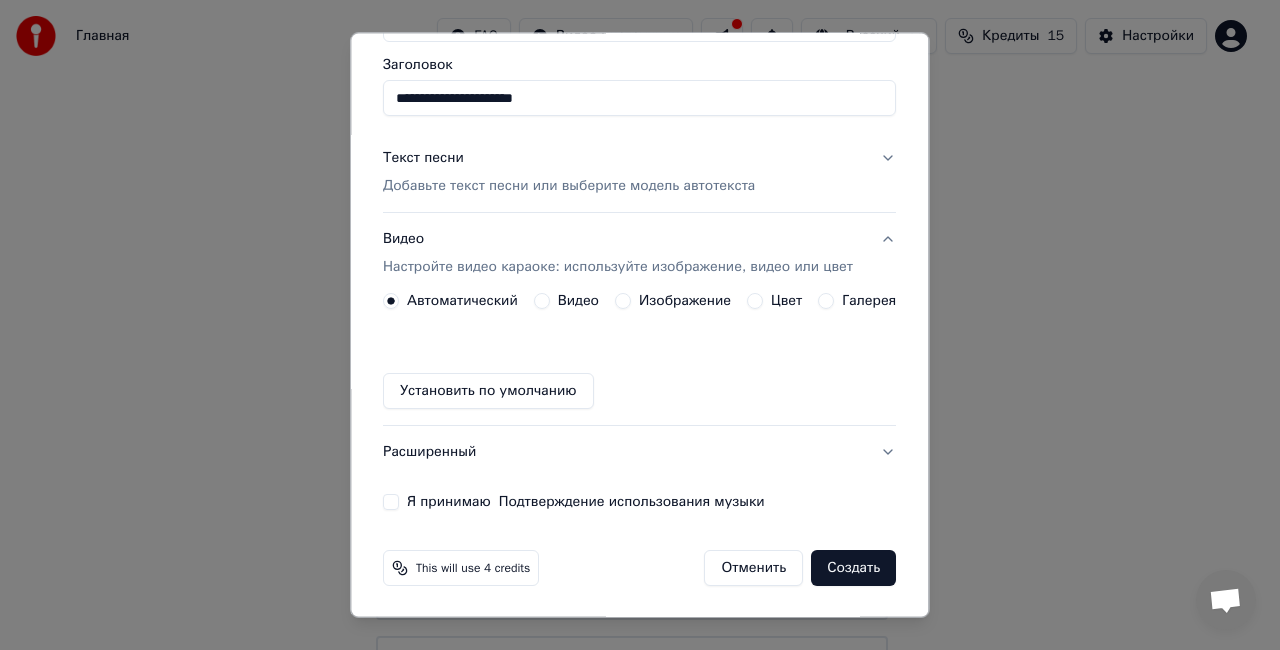 click on "Создать" at bounding box center (854, 568) 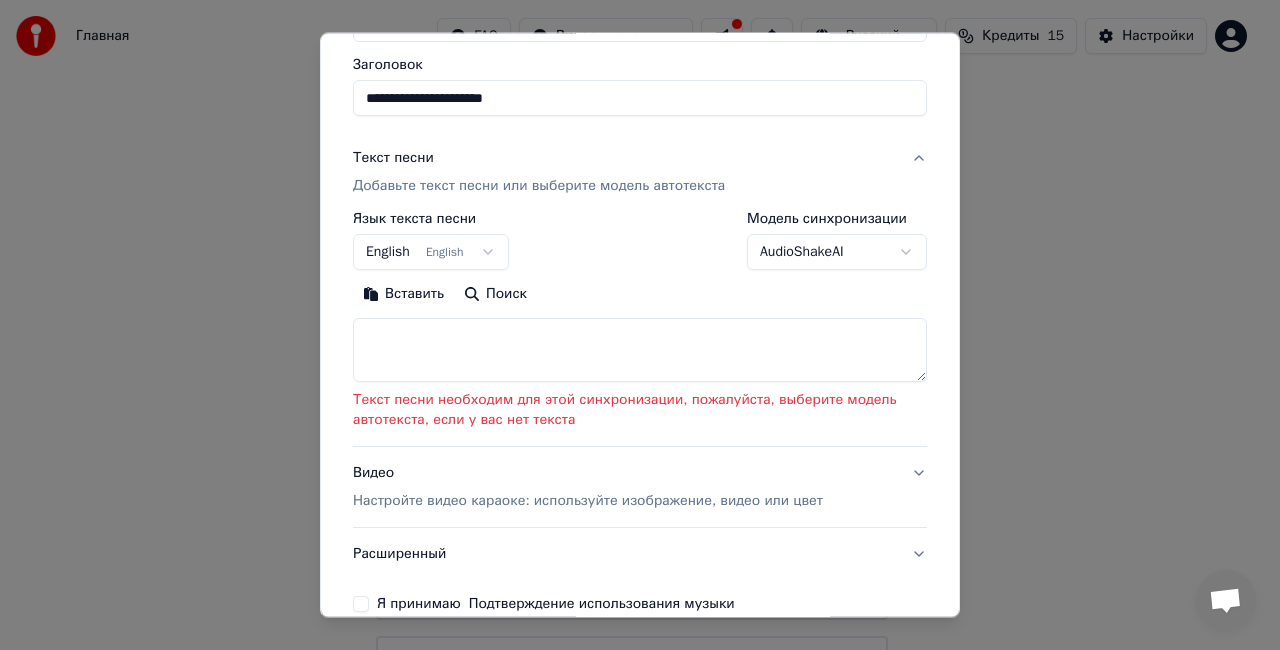 click on "Текст песни необходим для этой синхронизации, пожалуйста, выберите модель автотекста, если у вас нет текста" at bounding box center [640, 410] 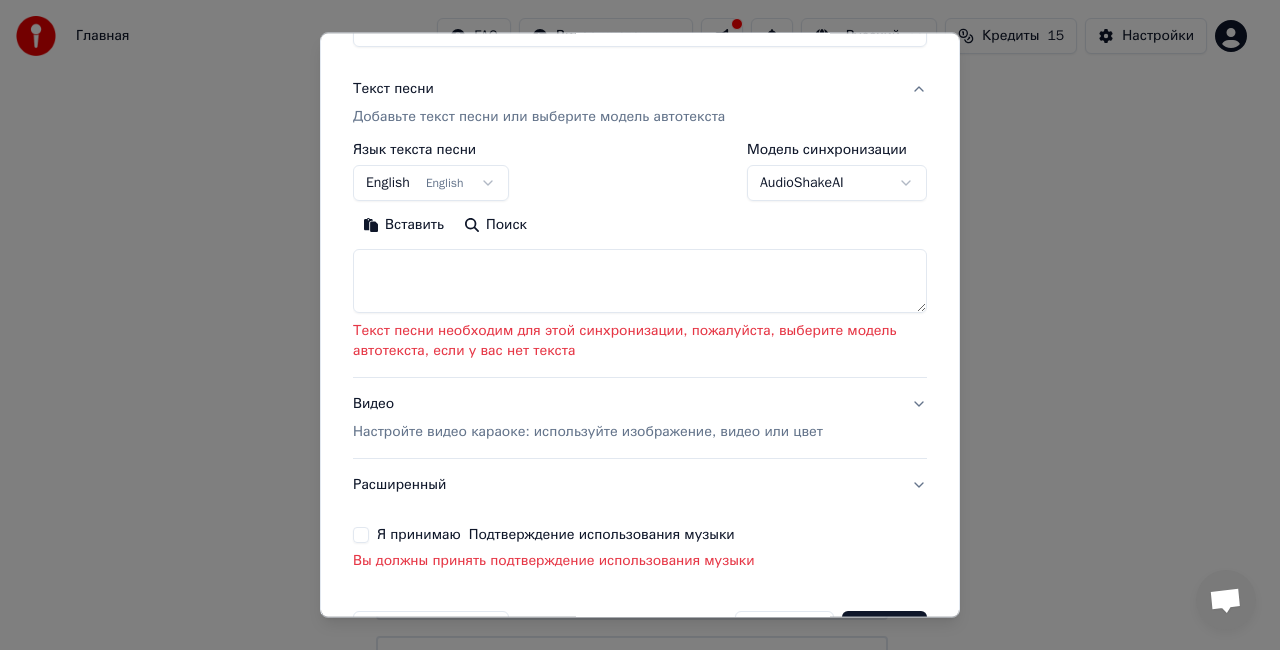 scroll, scrollTop: 283, scrollLeft: 0, axis: vertical 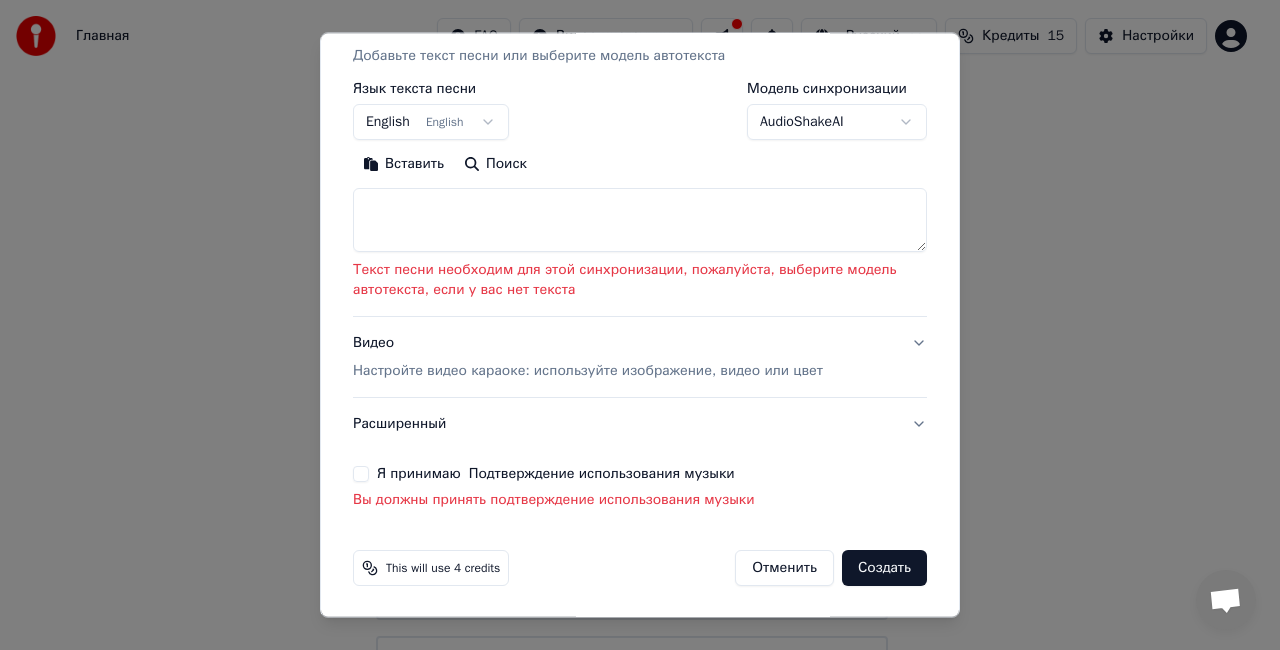 click on "Я принимаю   Подтверждение использования музыки" at bounding box center [640, 474] 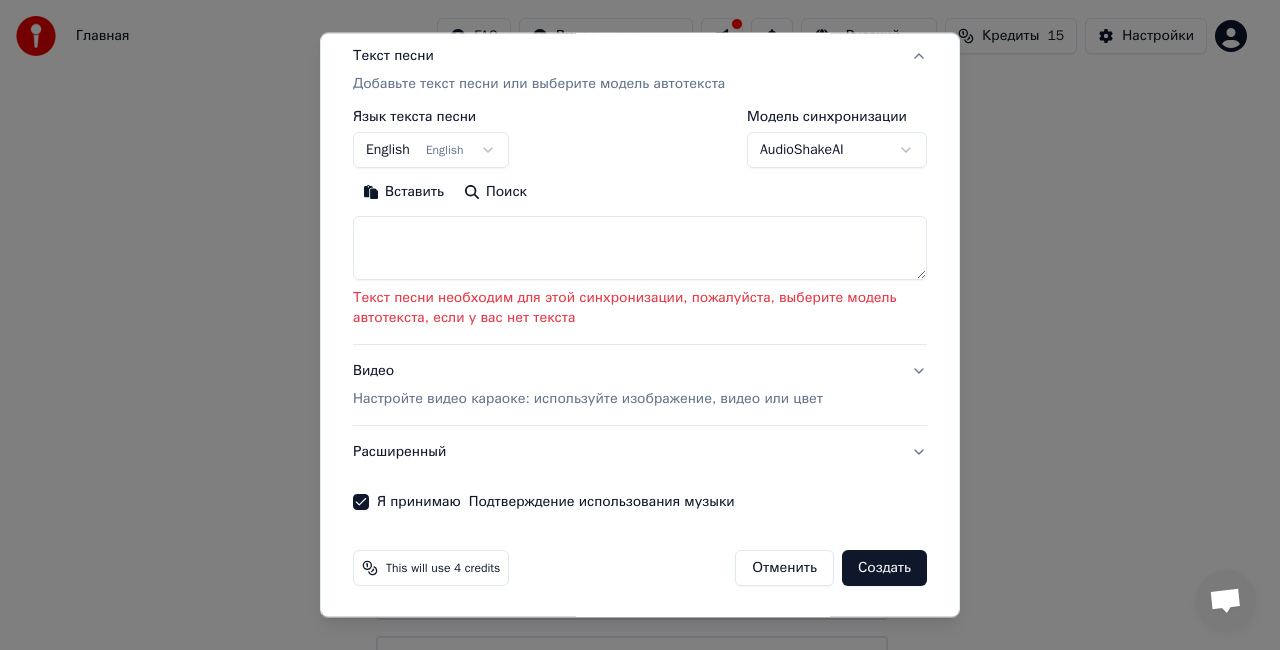 click on "Создать" at bounding box center (884, 568) 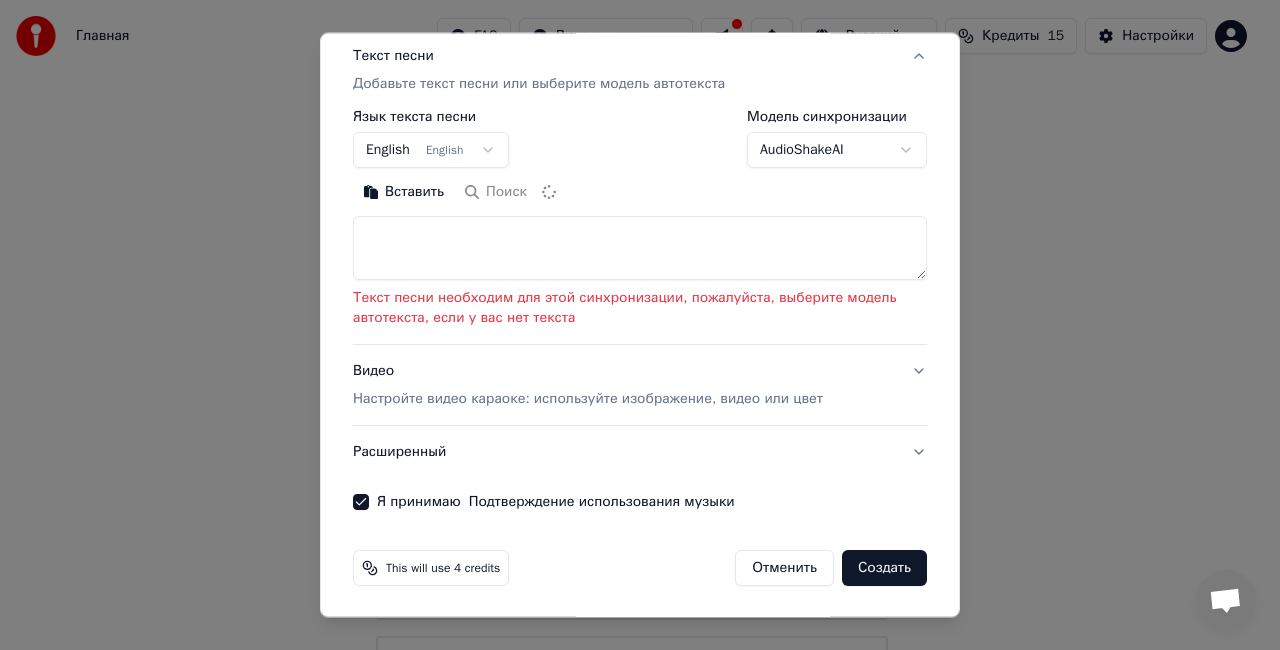 type on "**********" 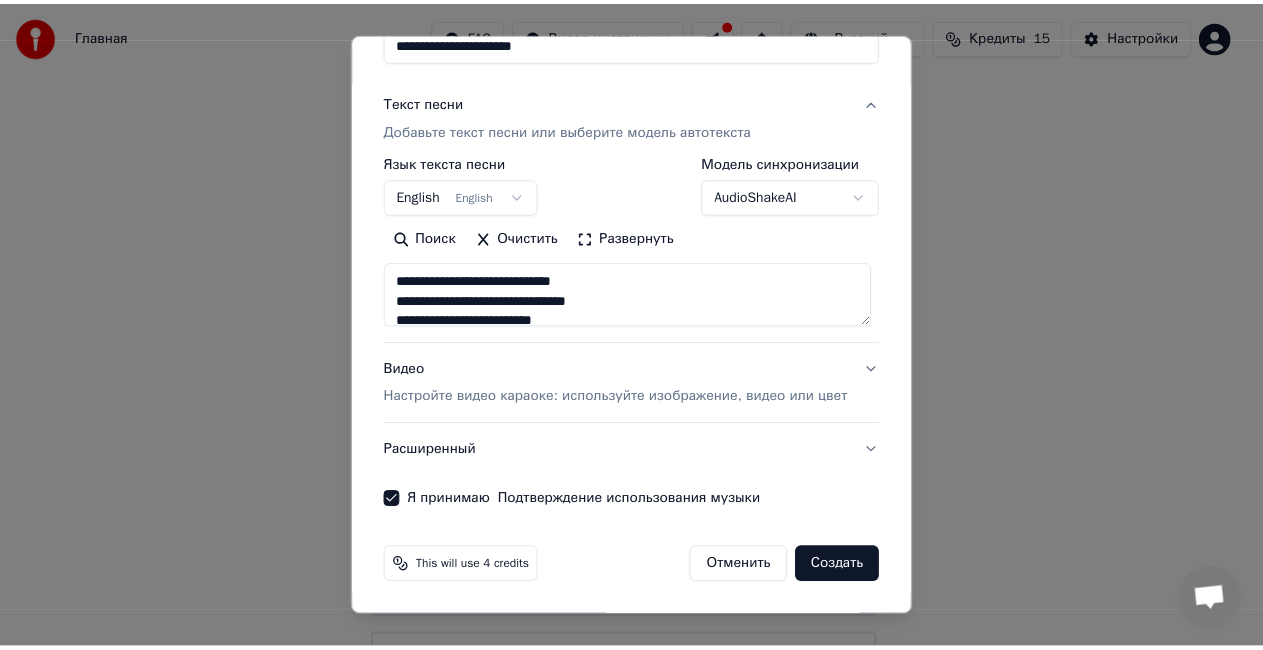 scroll, scrollTop: 207, scrollLeft: 0, axis: vertical 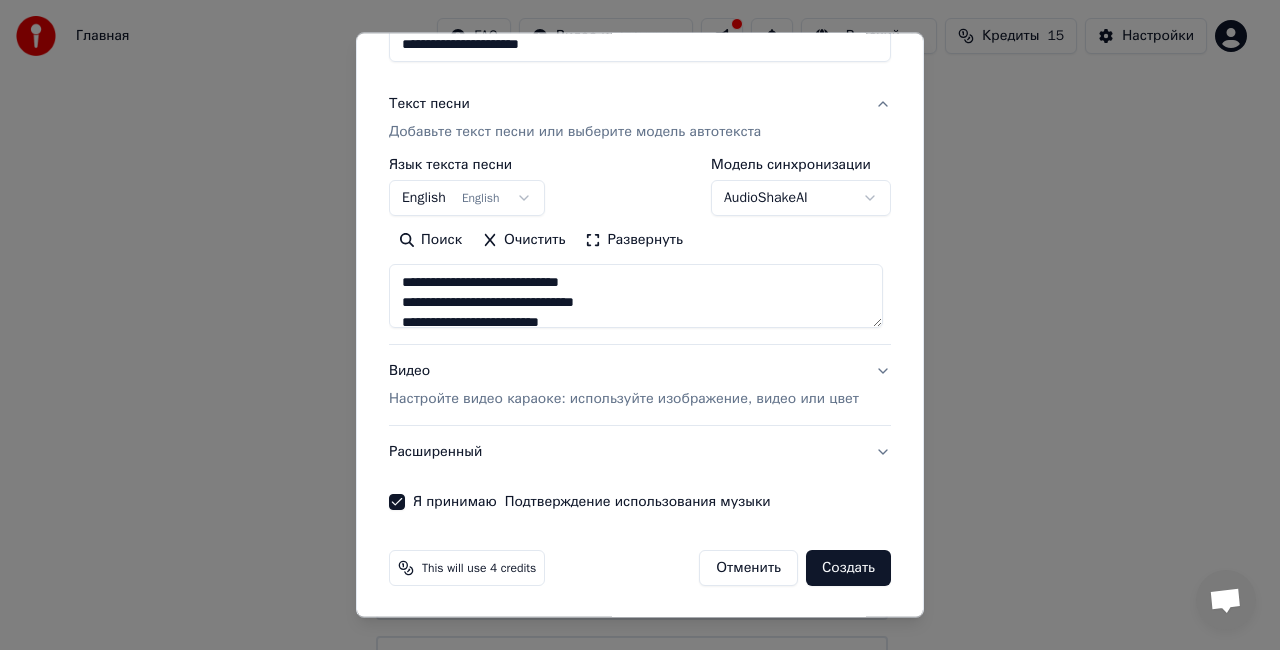 click on "Создать" at bounding box center (848, 568) 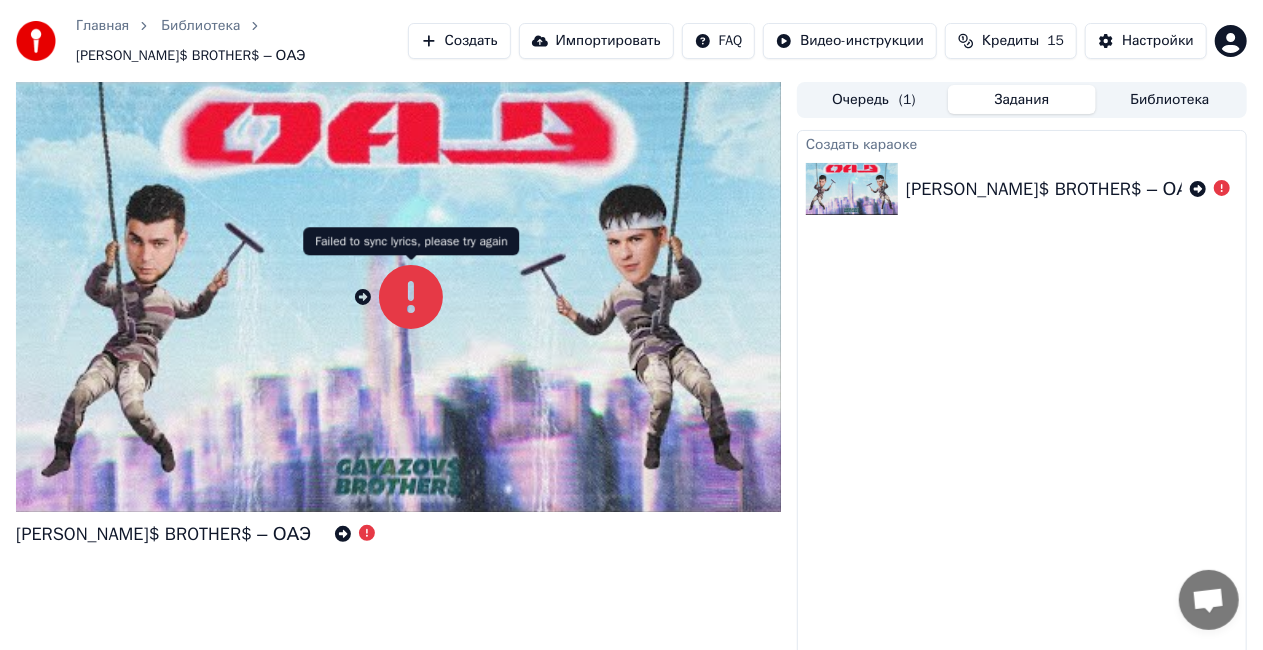 click 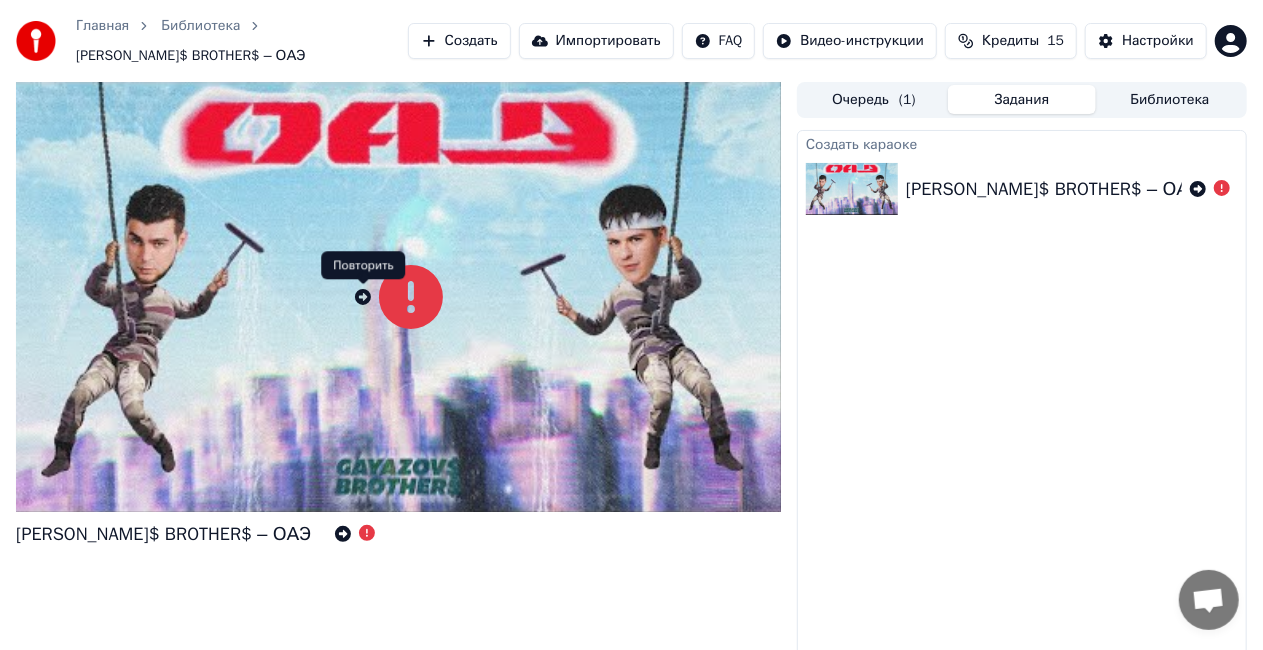 click 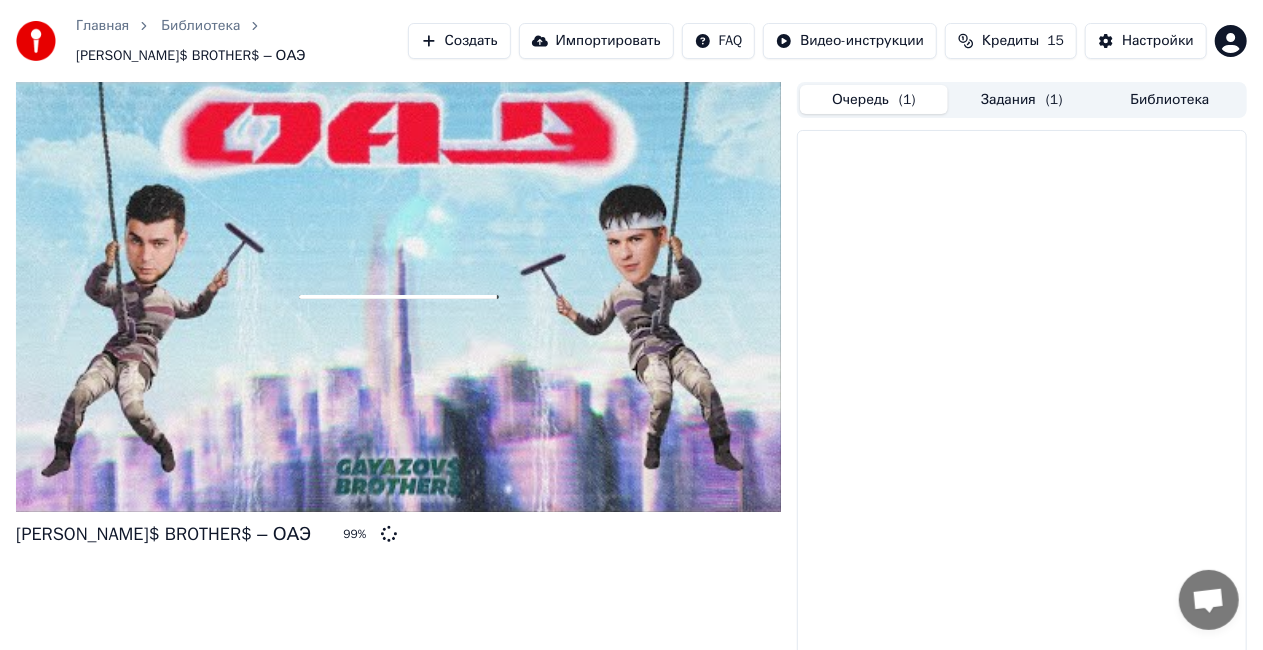 click on "Очередь ( 1 )" at bounding box center [874, 99] 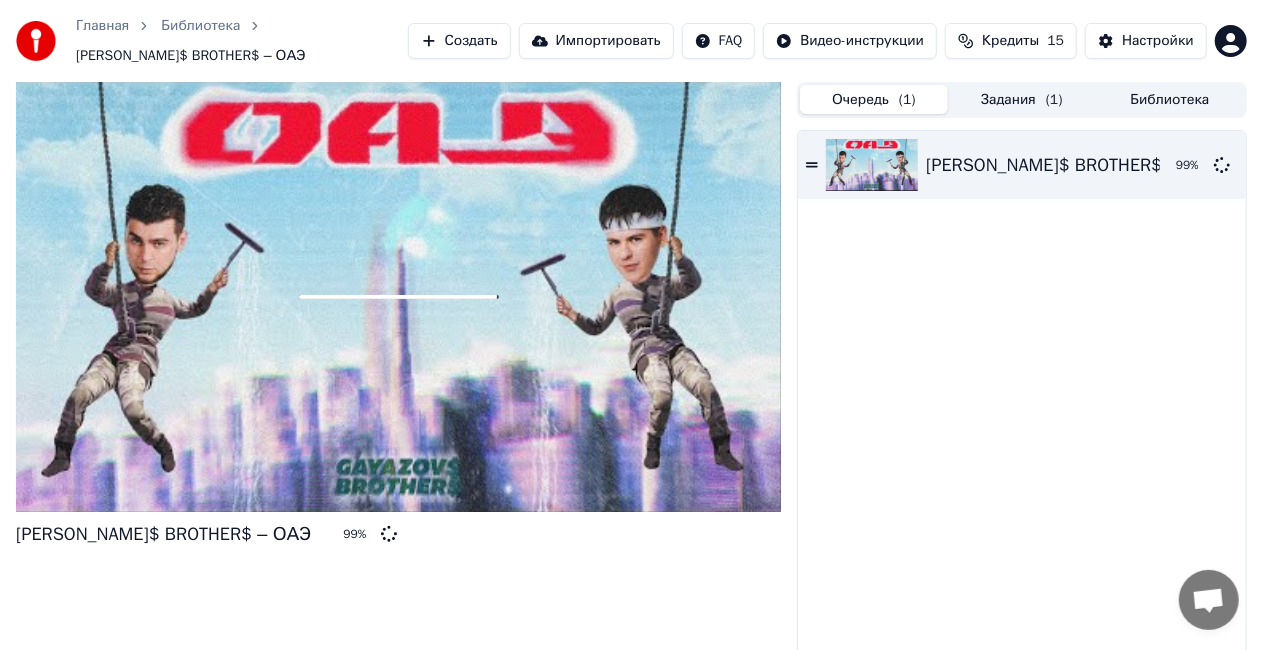 click on "Задания ( 1 )" at bounding box center [1022, 99] 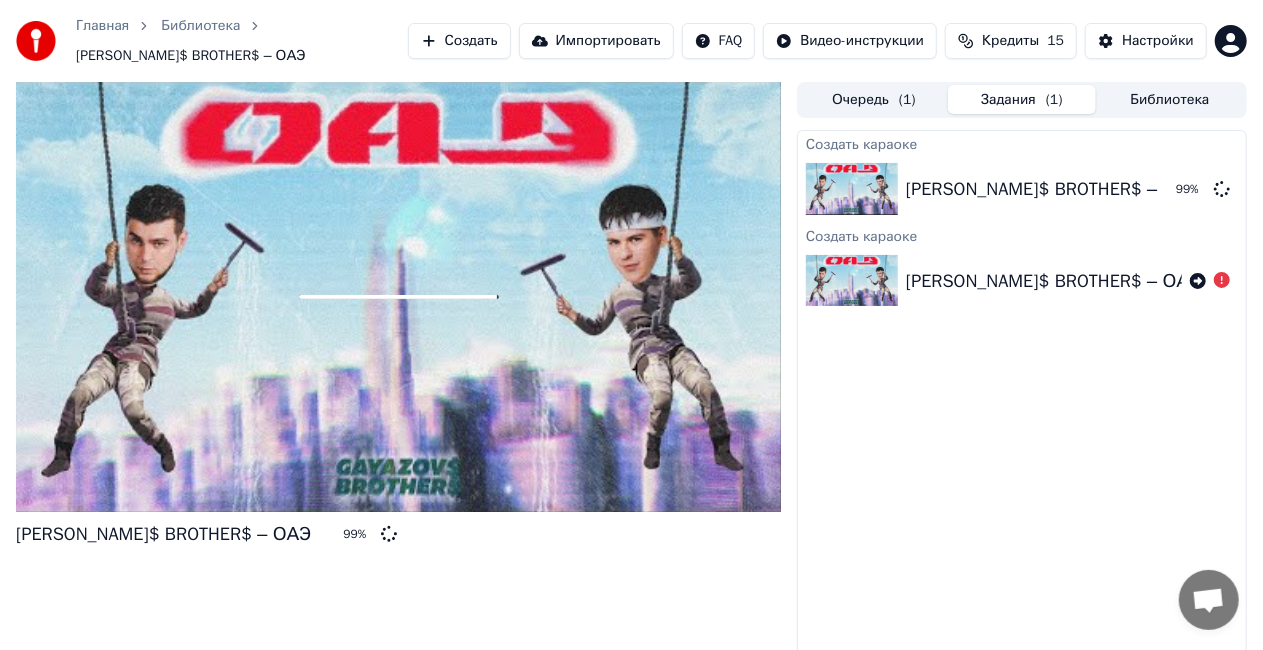 click on "[PERSON_NAME]$ BROTHER$ – ОАЭ" at bounding box center (1053, 281) 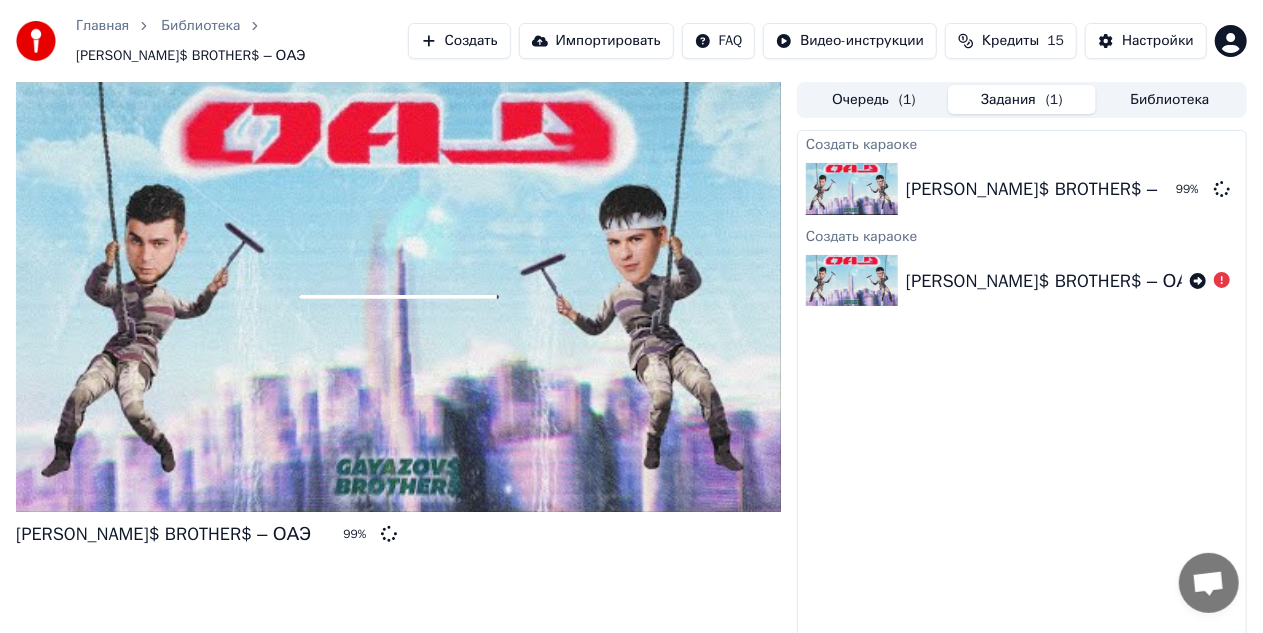 click on "Библиотека" at bounding box center [1170, 99] 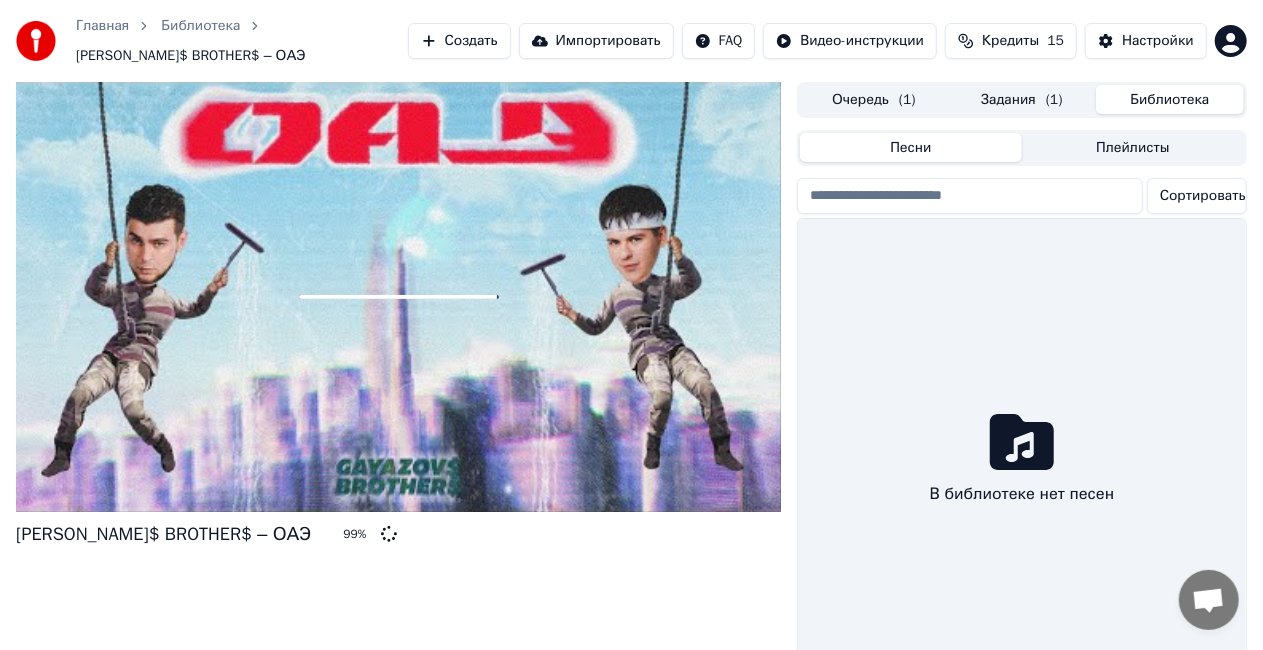 click on "Очередь ( 1 )" at bounding box center (874, 99) 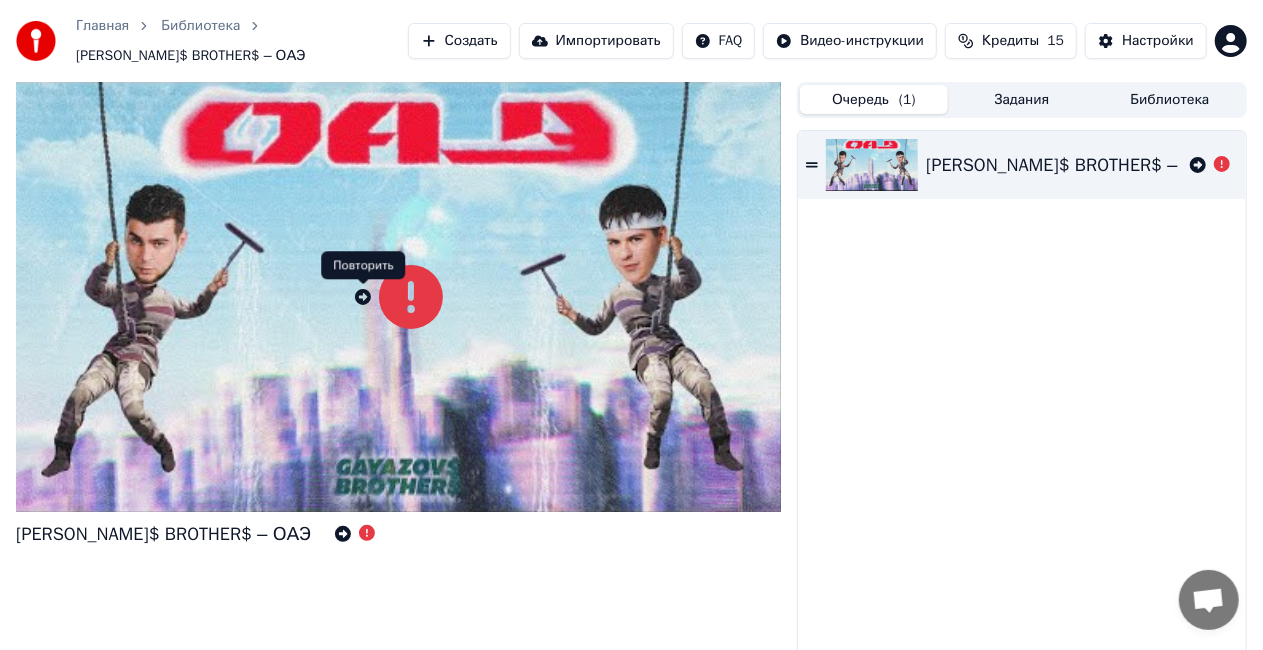 click 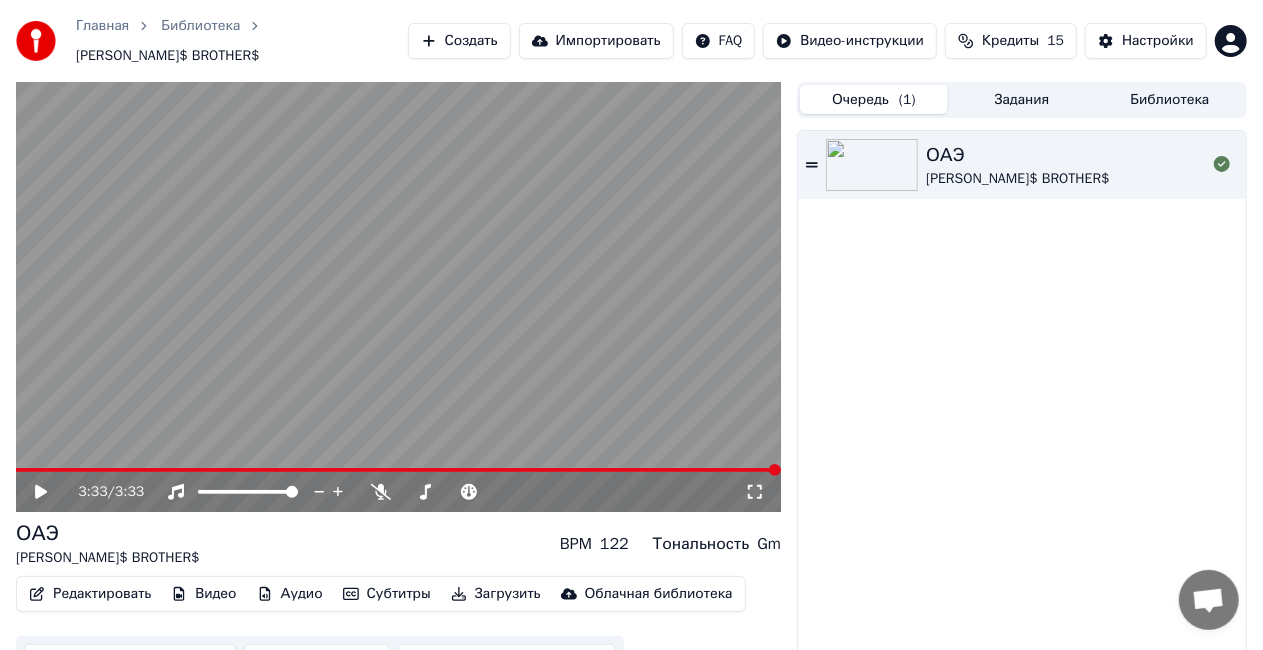 click 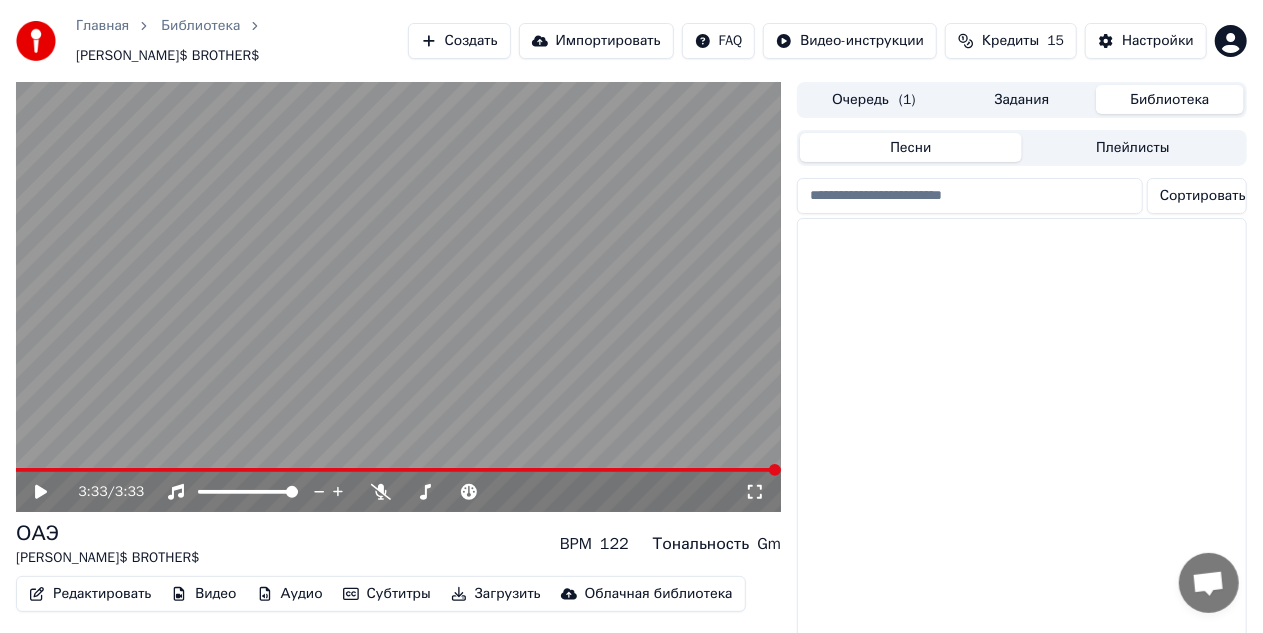 click on "Библиотека" at bounding box center (1170, 99) 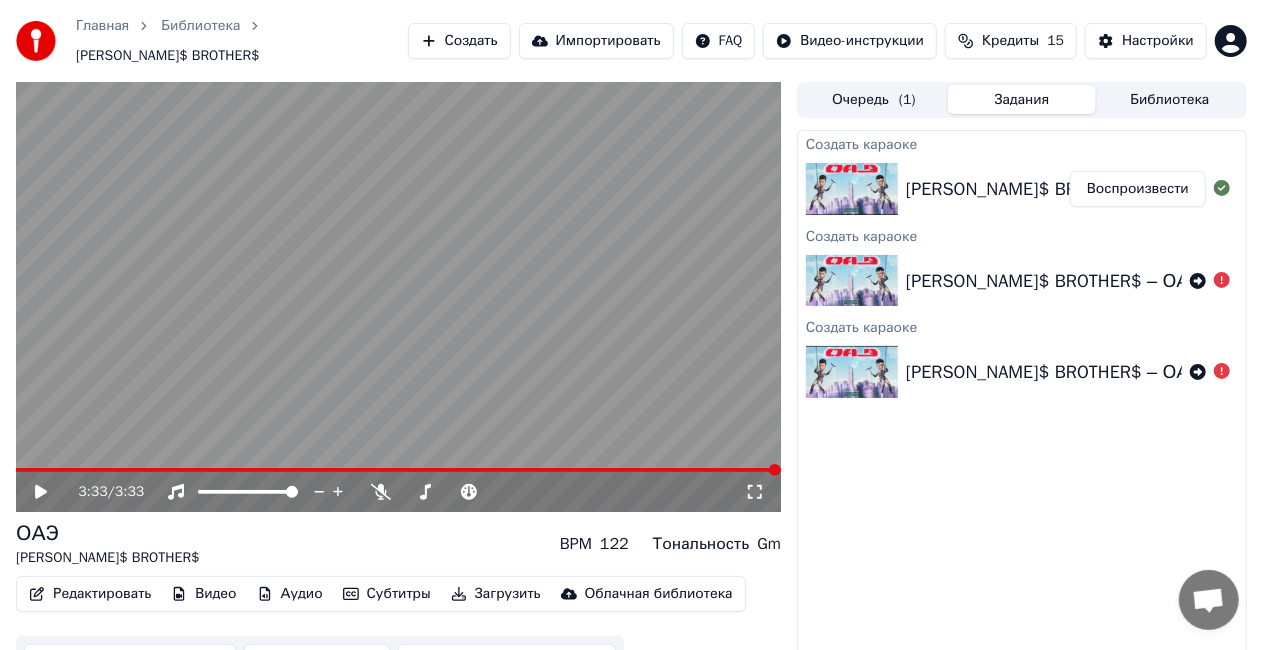 drag, startPoint x: 1032, startPoint y: 100, endPoint x: 890, endPoint y: 121, distance: 143.54442 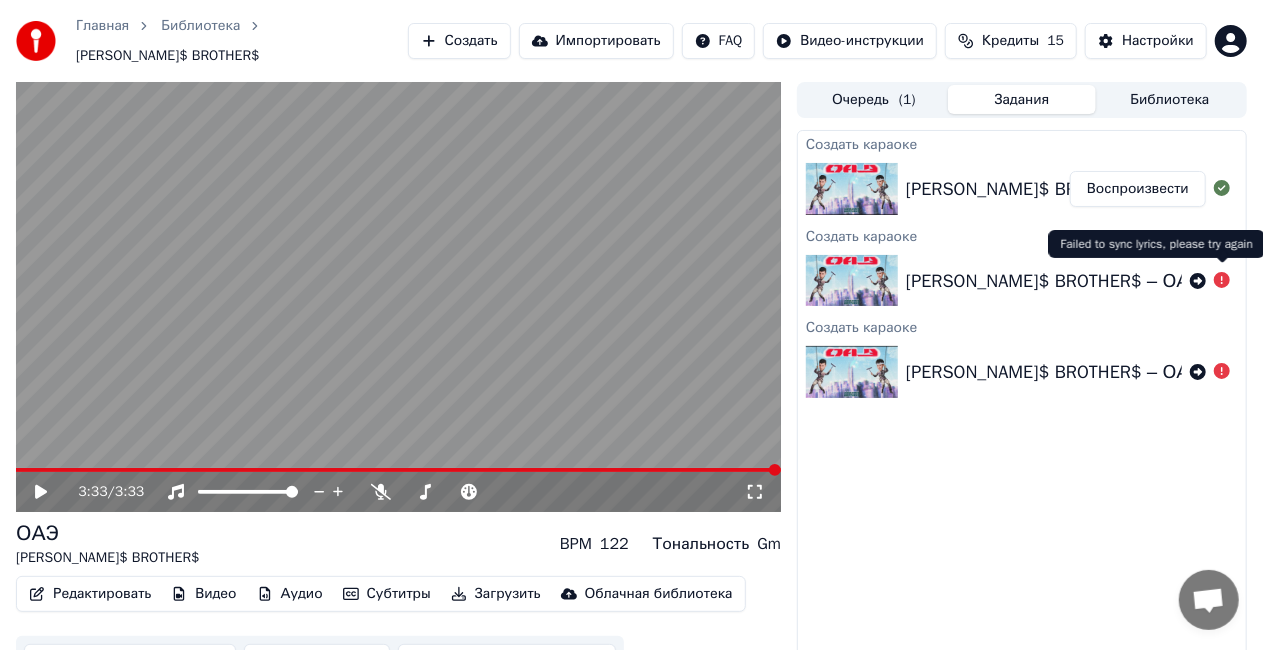click 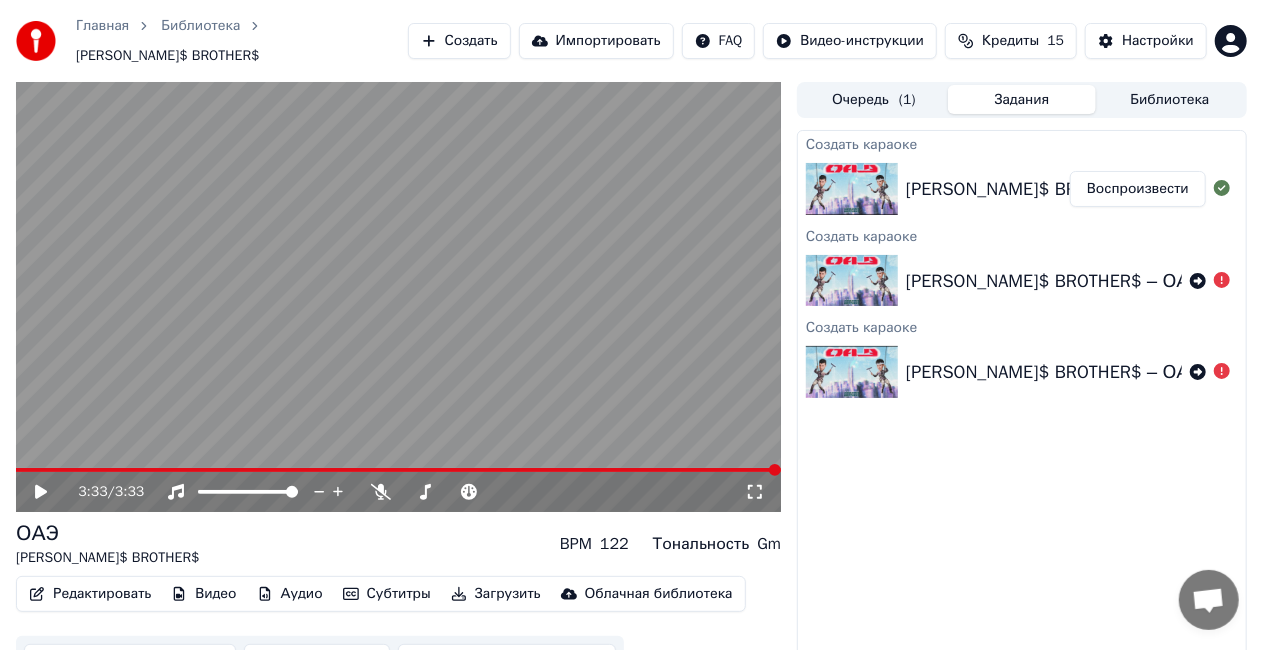 click on "Очередь ( 1 )" at bounding box center [874, 99] 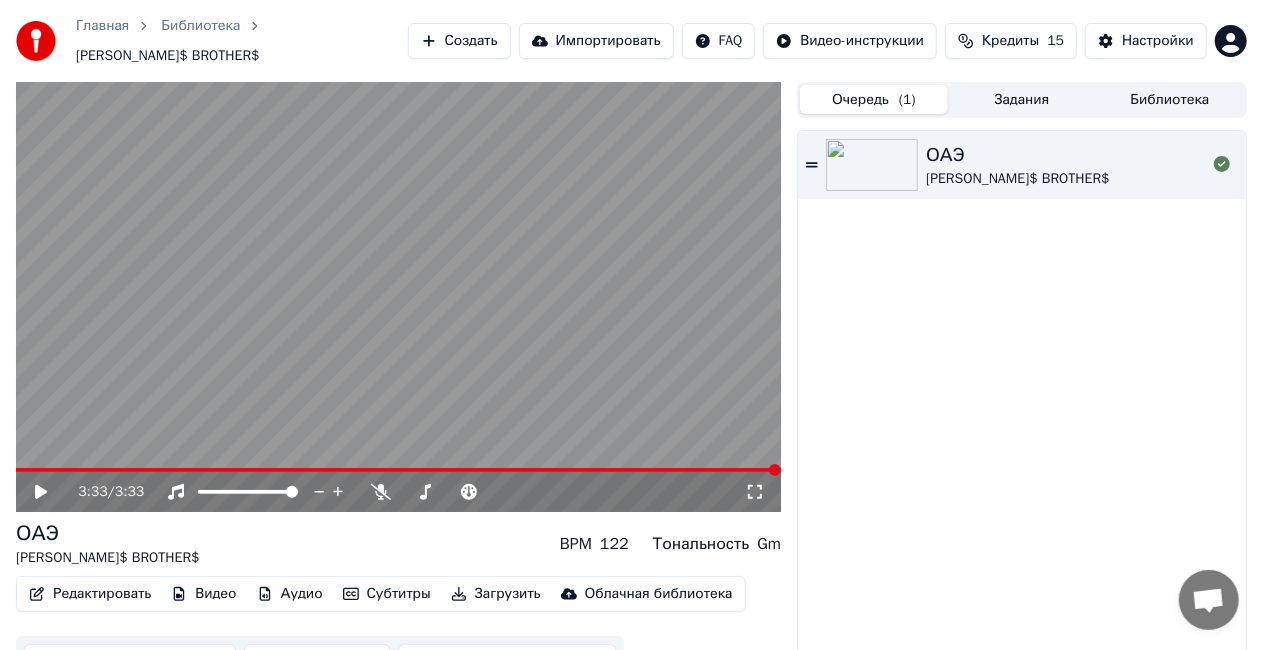 click on "Создать" at bounding box center (459, 41) 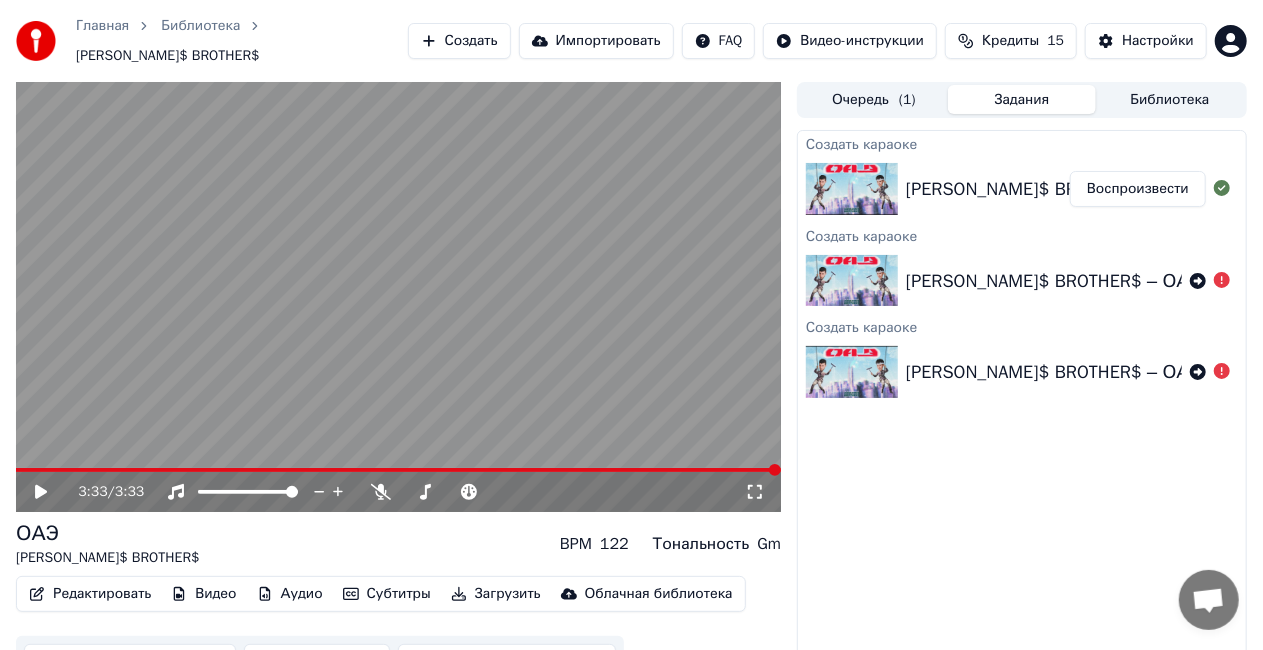 click on "Задания" at bounding box center [1022, 99] 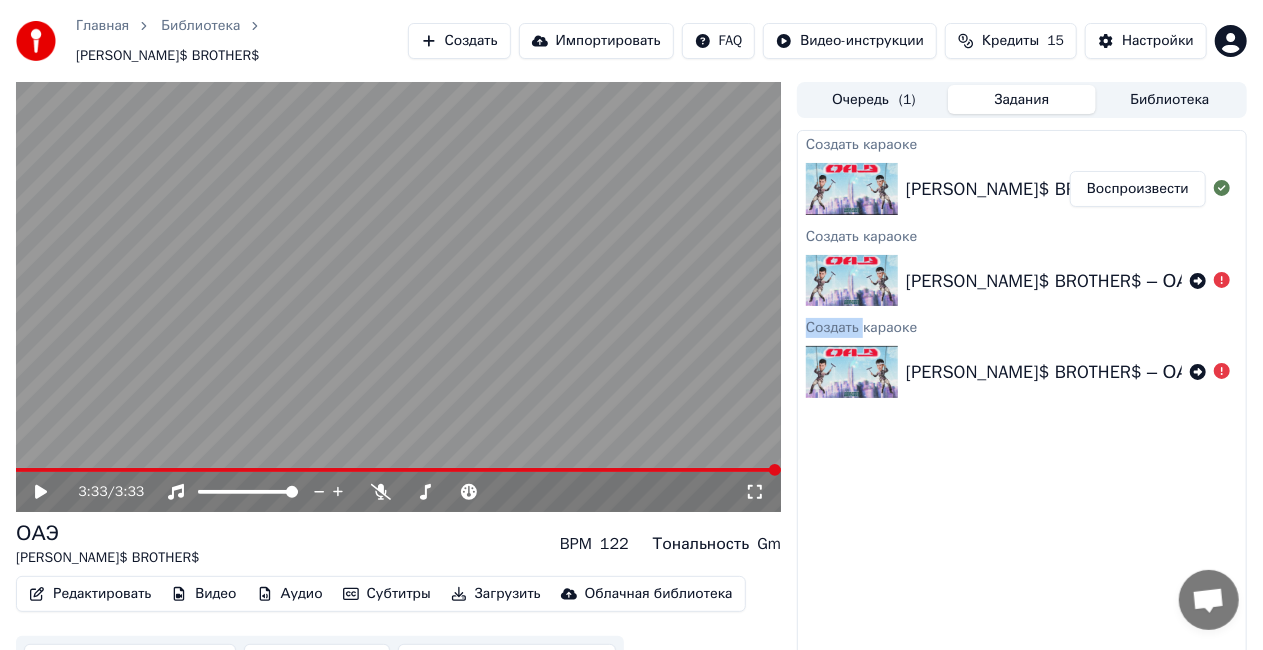 click on "[PERSON_NAME]$ BROTHER$ – ОАЭ" at bounding box center [1022, 281] 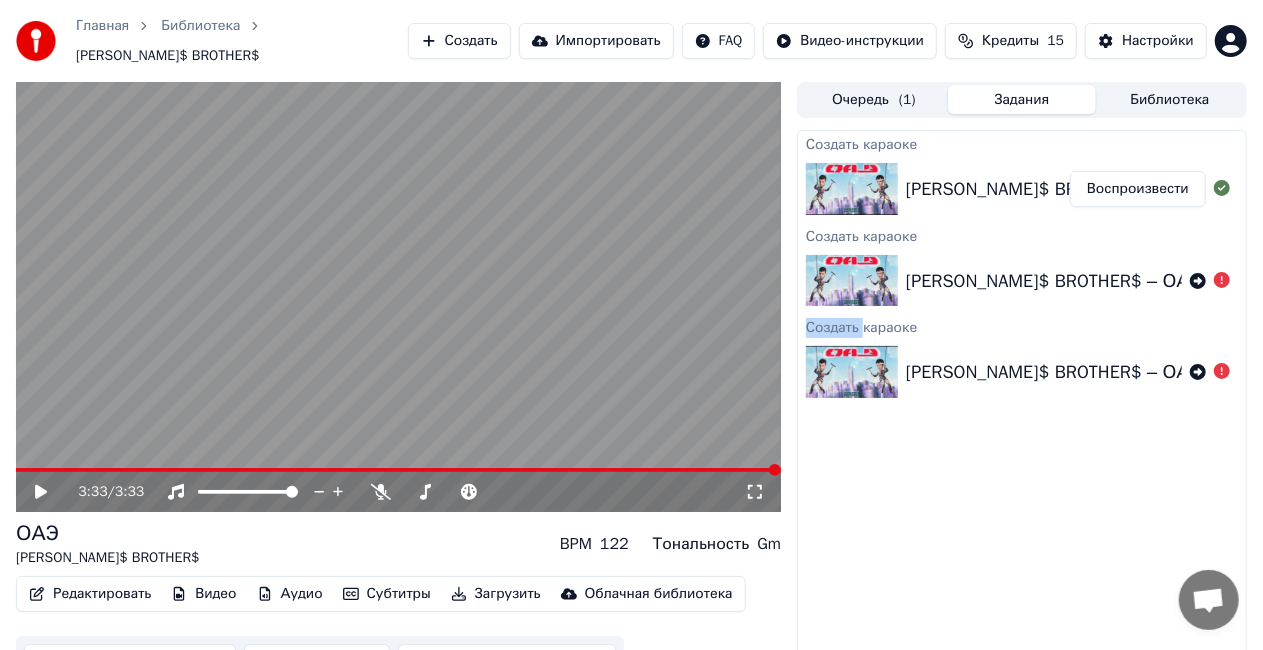 drag, startPoint x: 1088, startPoint y: 292, endPoint x: 1040, endPoint y: 456, distance: 170.88008 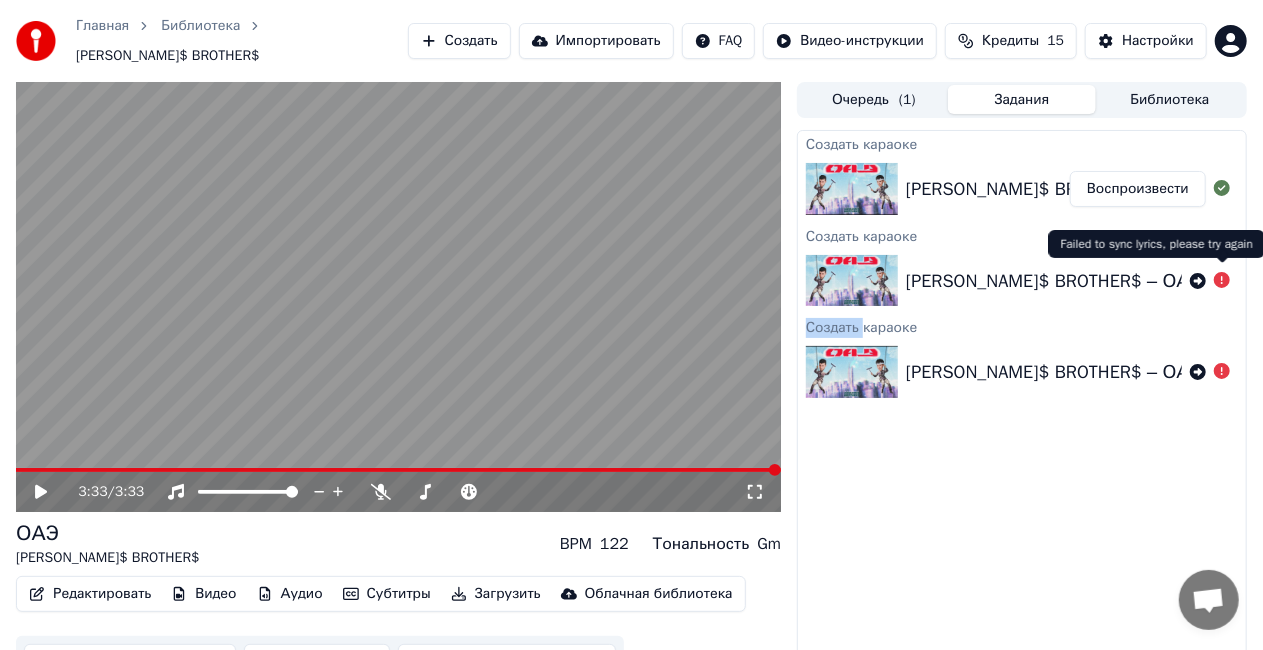 click 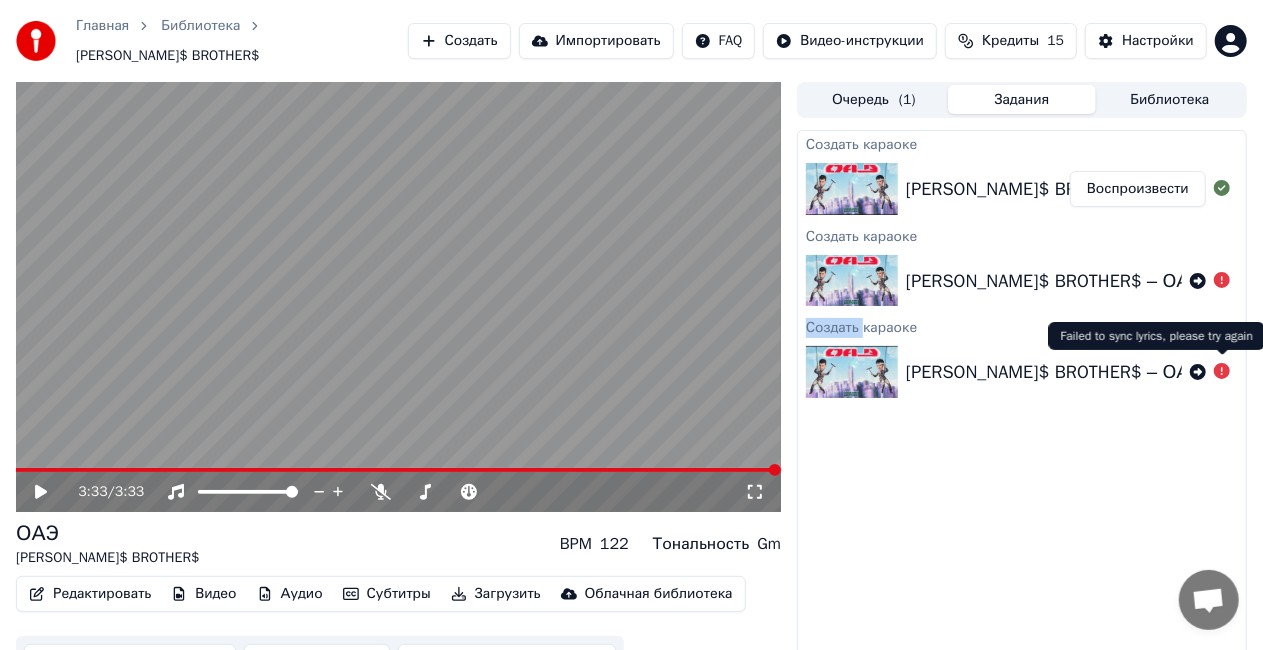click at bounding box center [1222, 372] 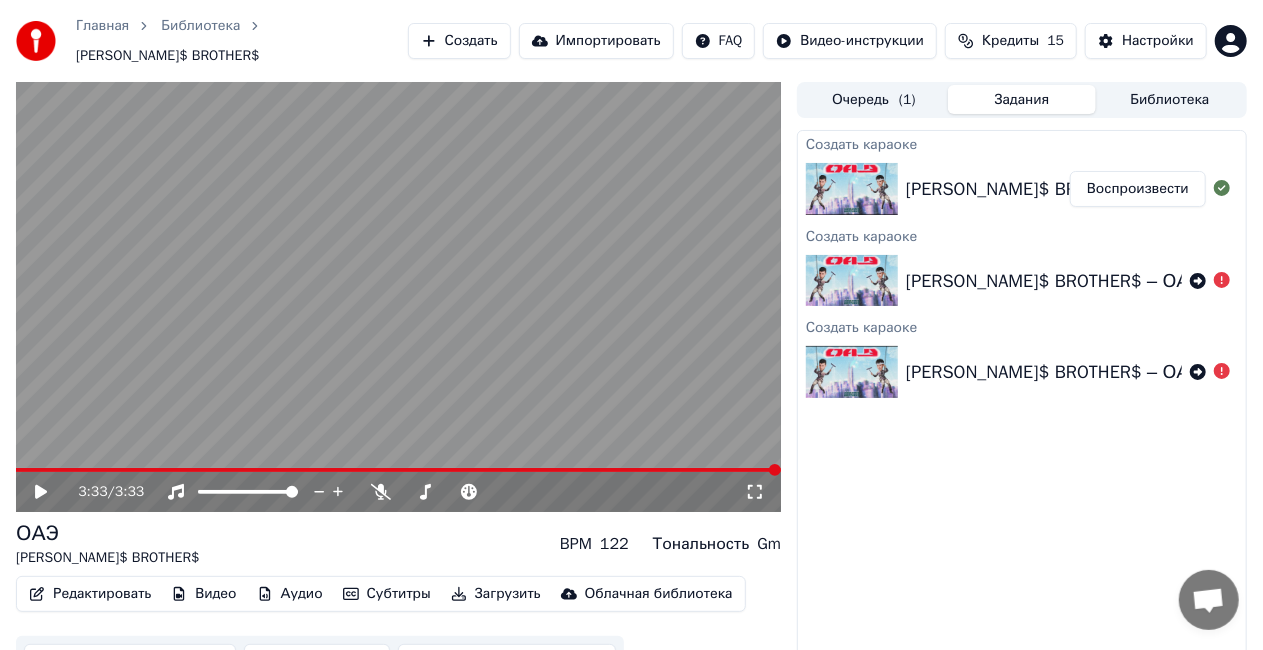click 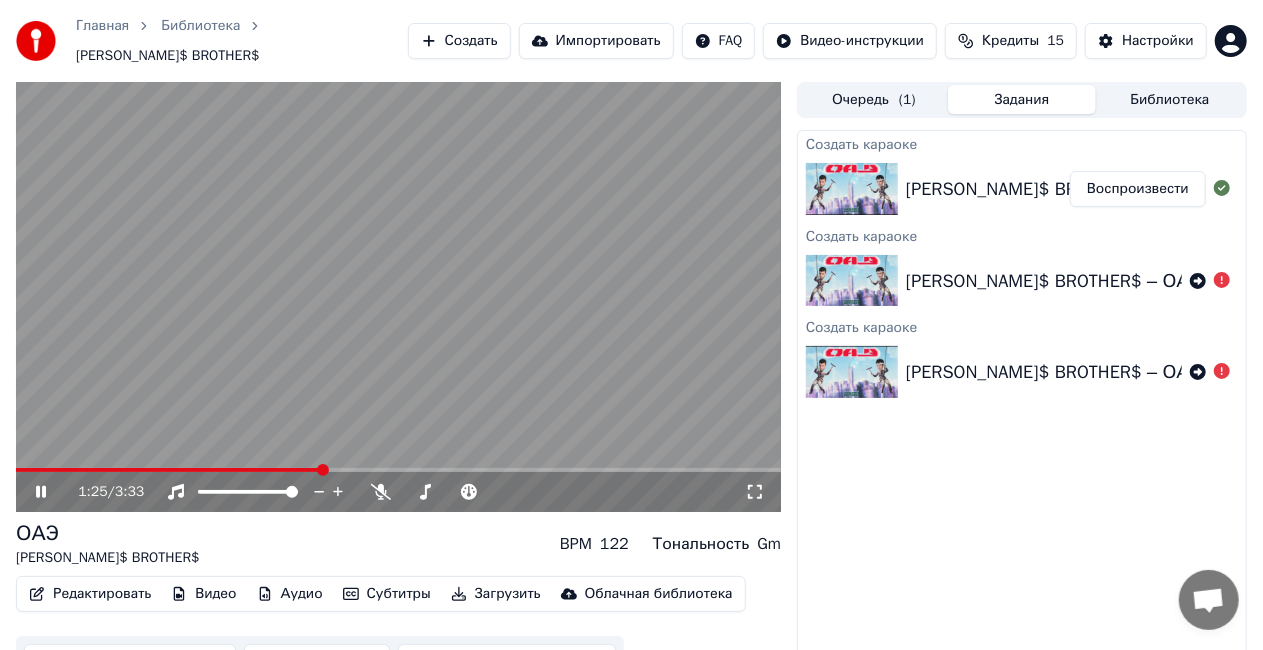 drag, startPoint x: 606, startPoint y: 315, endPoint x: 626, endPoint y: 314, distance: 20.024984 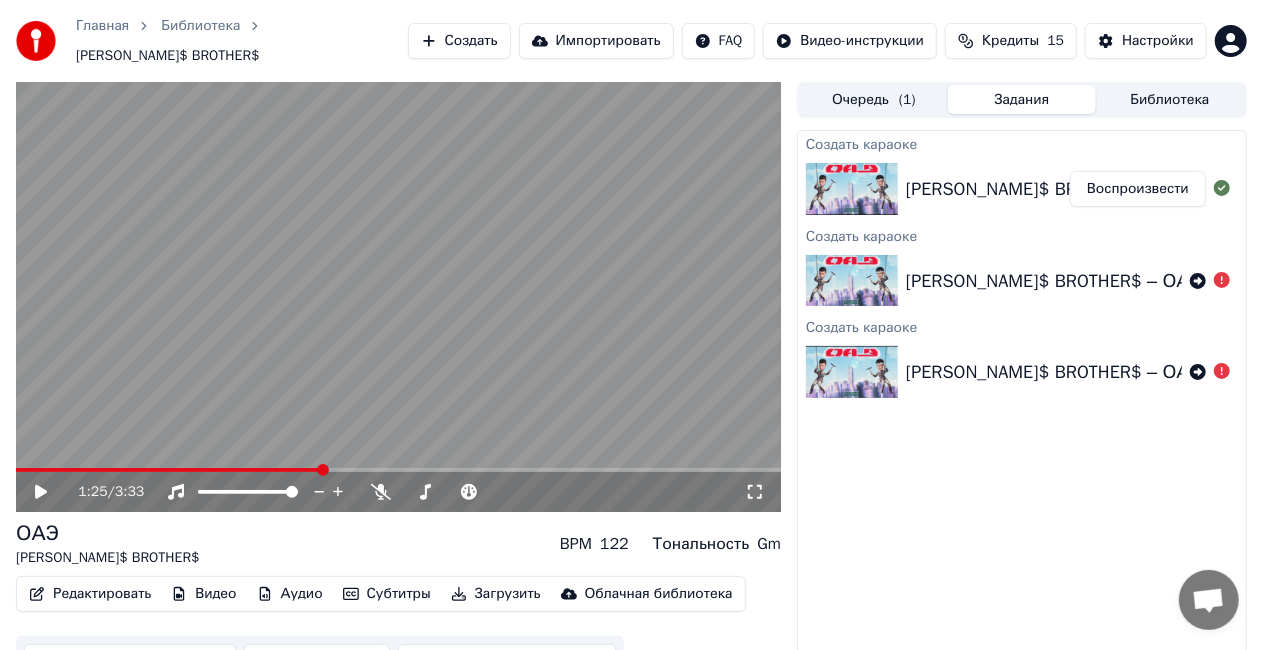 drag, startPoint x: 288, startPoint y: 128, endPoint x: 292, endPoint y: 148, distance: 20.396078 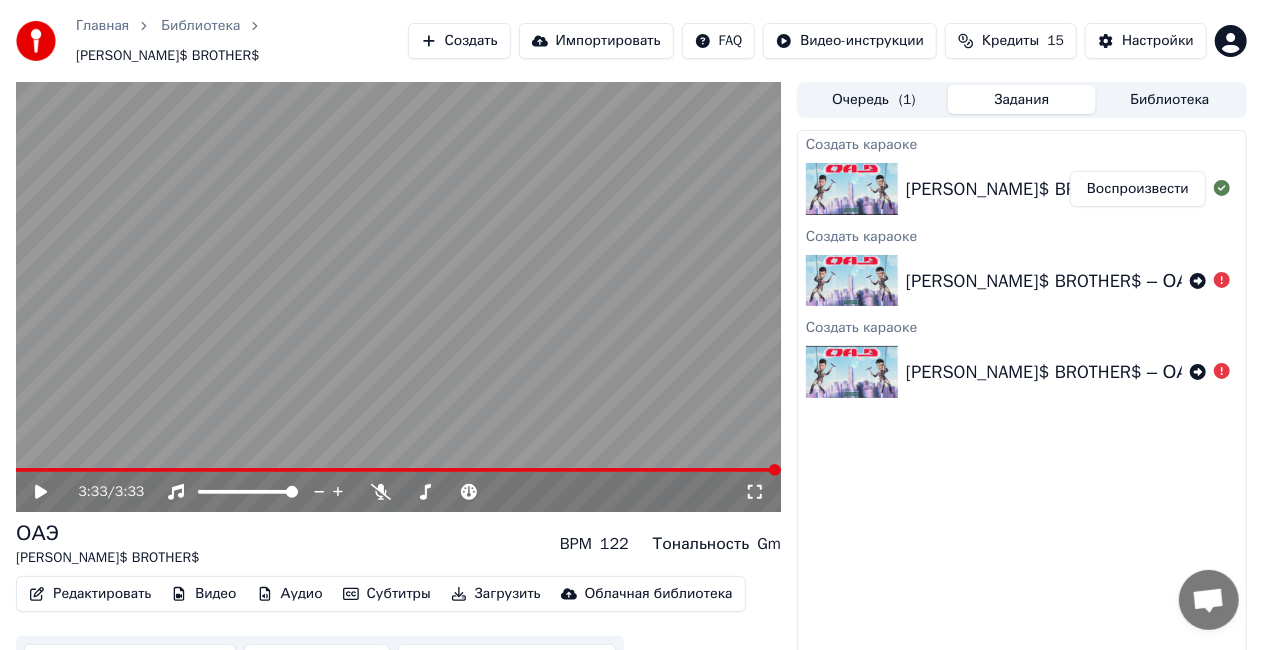 click on "3:33  /  3:33" at bounding box center (398, 492) 